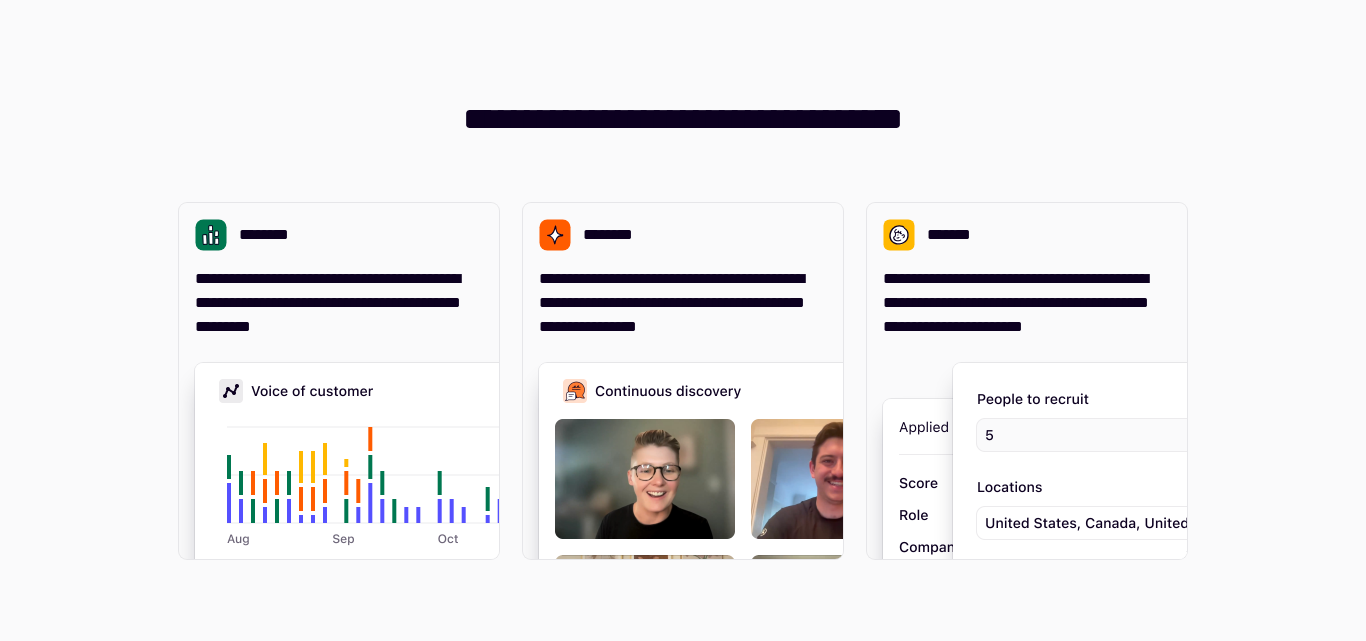 scroll, scrollTop: 0, scrollLeft: 0, axis: both 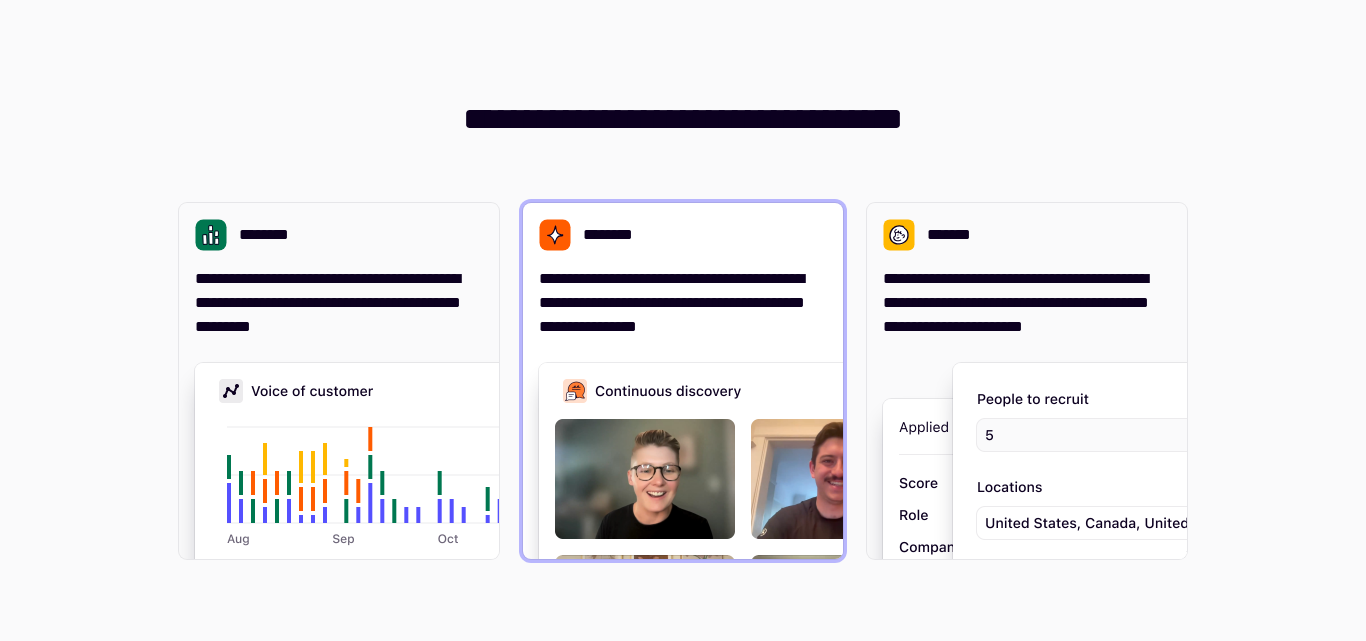 click on "**********" at bounding box center (683, 303) 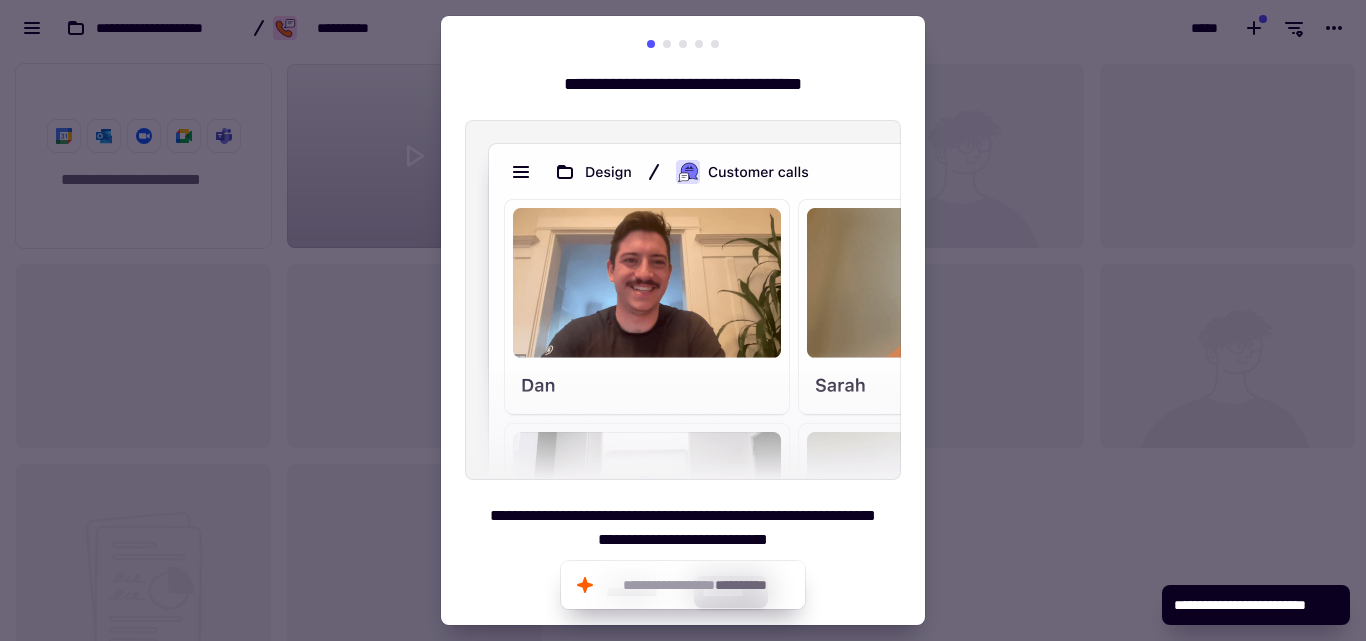 scroll, scrollTop: 16, scrollLeft: 16, axis: both 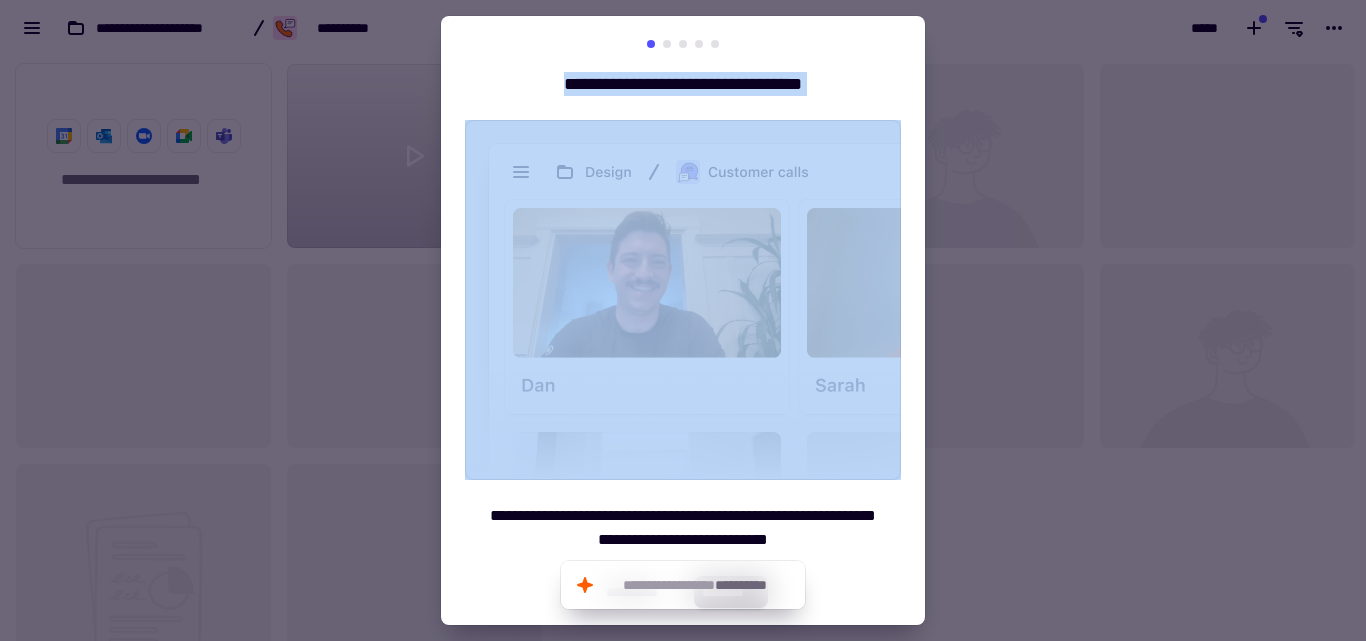 drag, startPoint x: 765, startPoint y: 356, endPoint x: 273, endPoint y: 353, distance: 492.00916 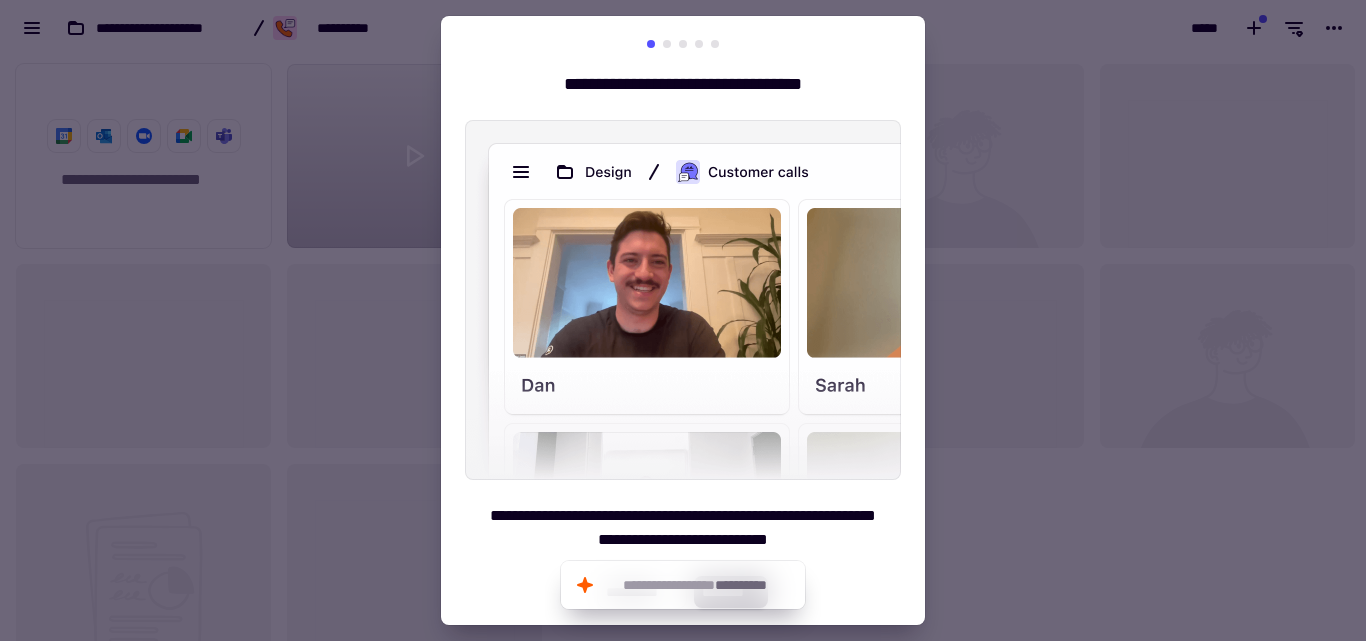 click at bounding box center (667, 44) 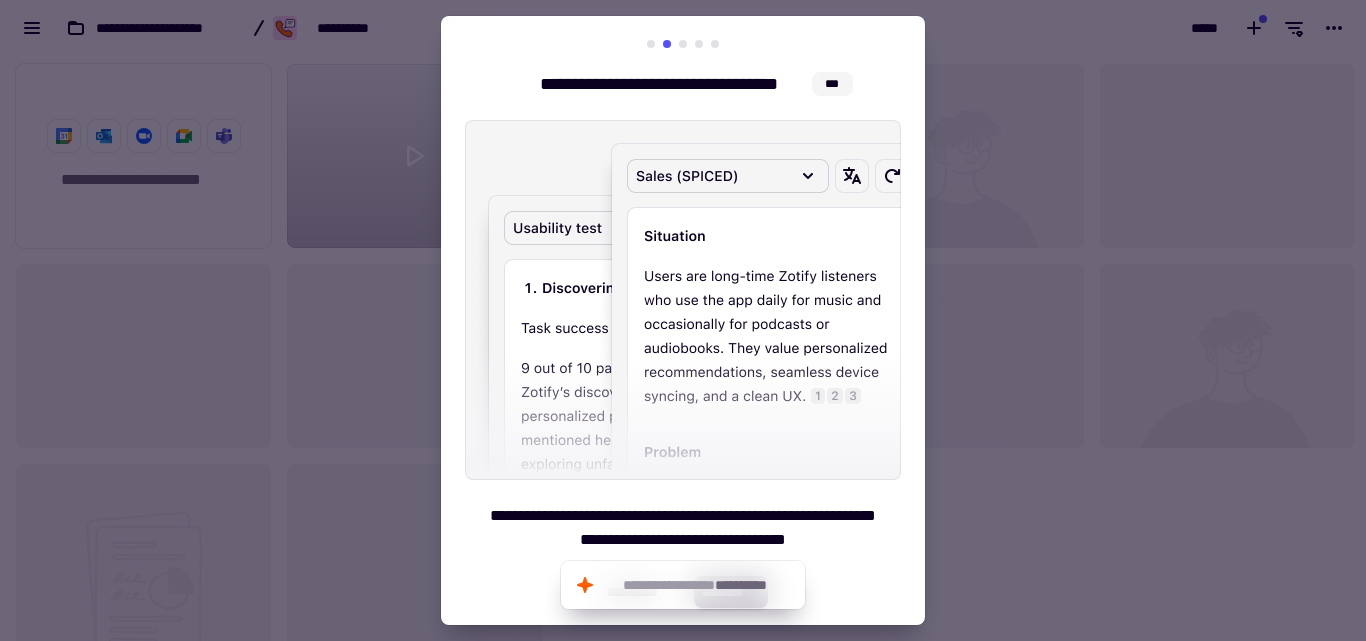 click at bounding box center (683, 44) 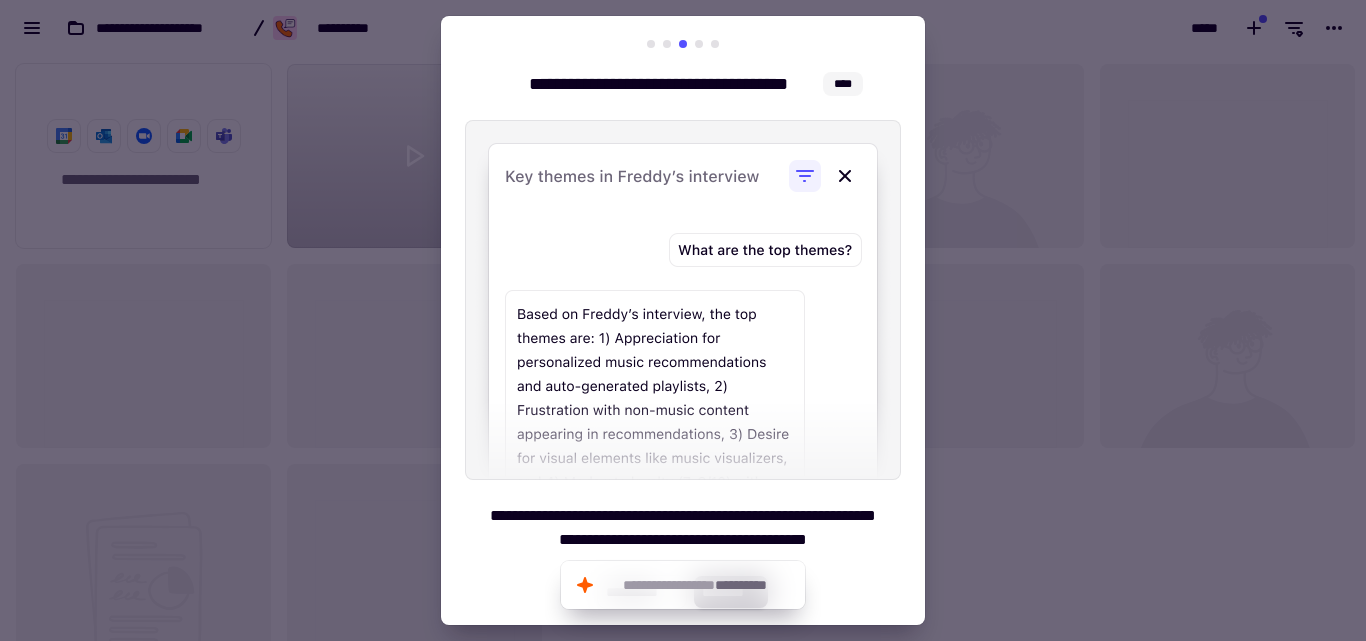 click at bounding box center (683, 44) 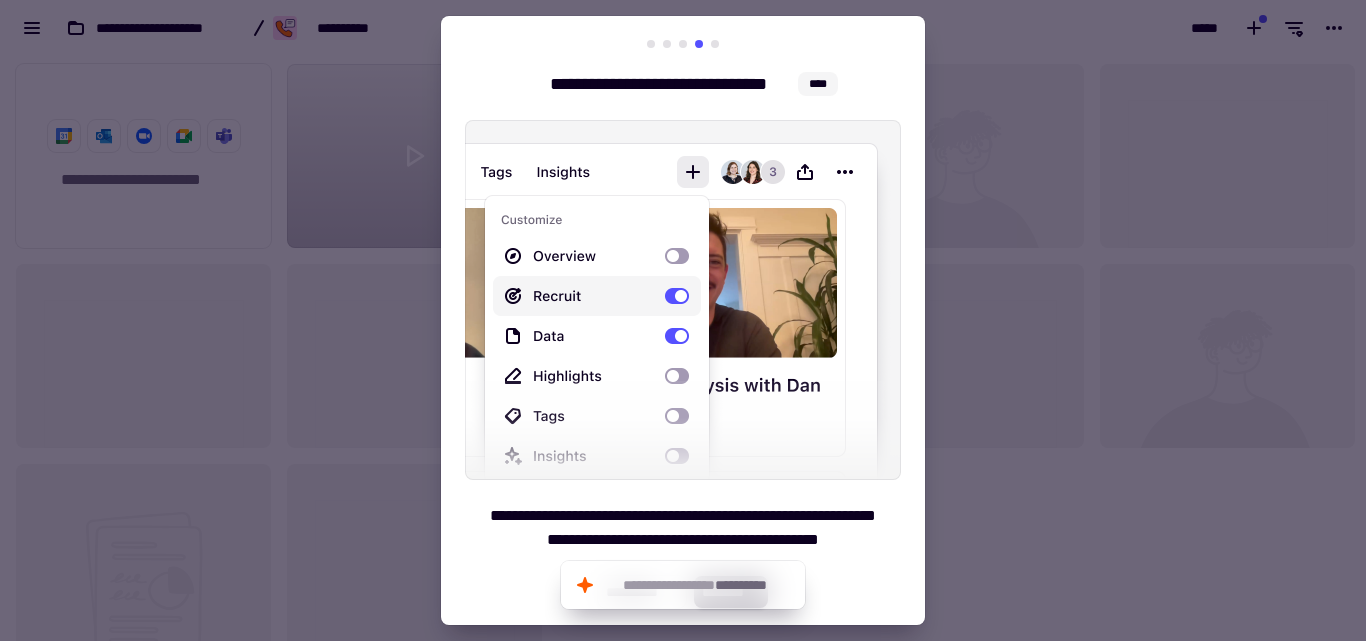 click at bounding box center [715, 44] 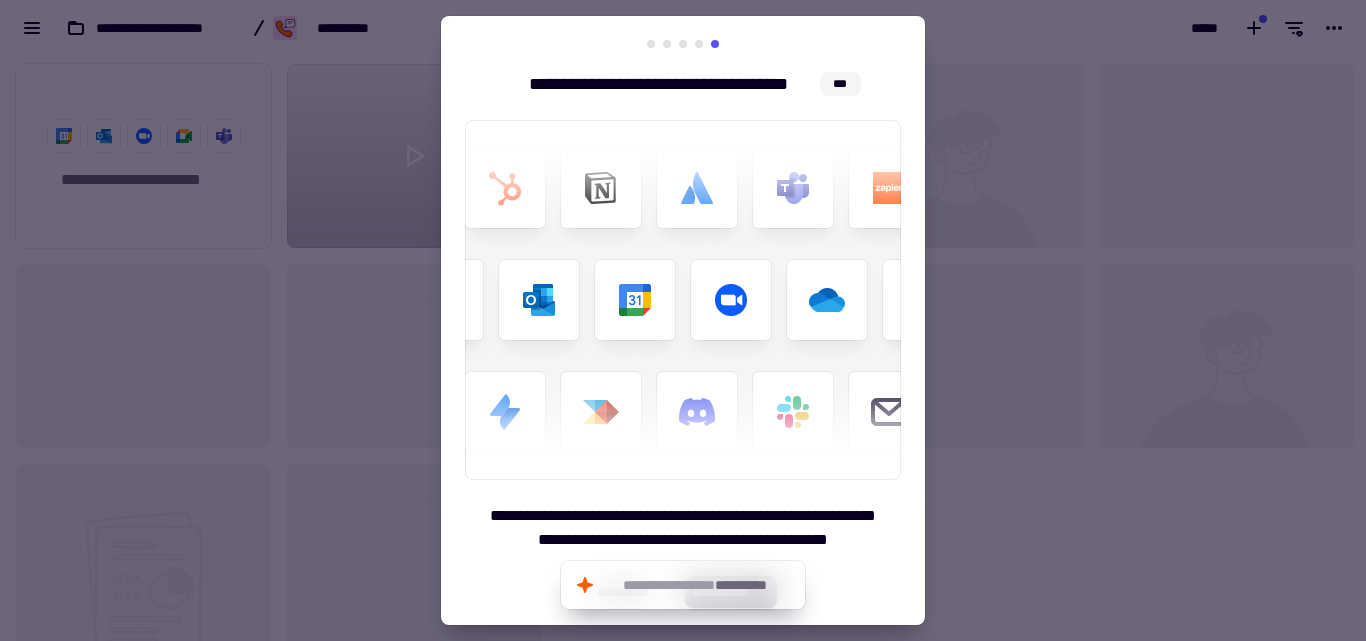 click at bounding box center [683, 320] 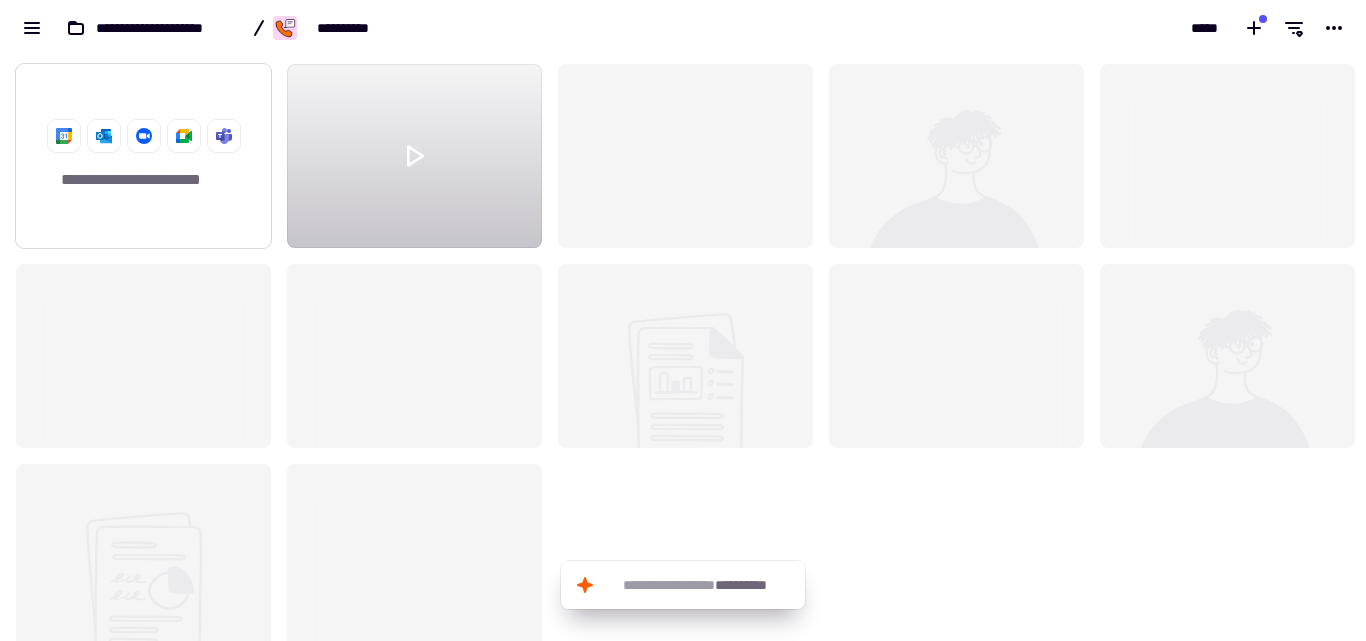 click on "**********" 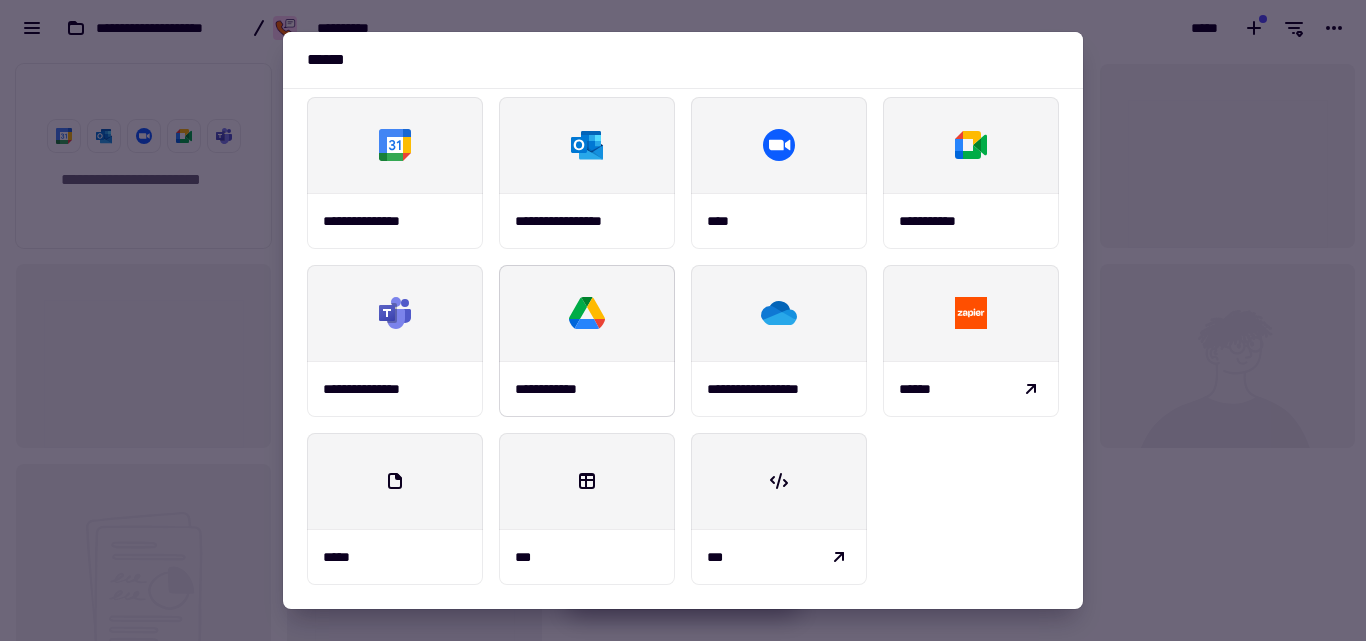 scroll, scrollTop: 0, scrollLeft: 0, axis: both 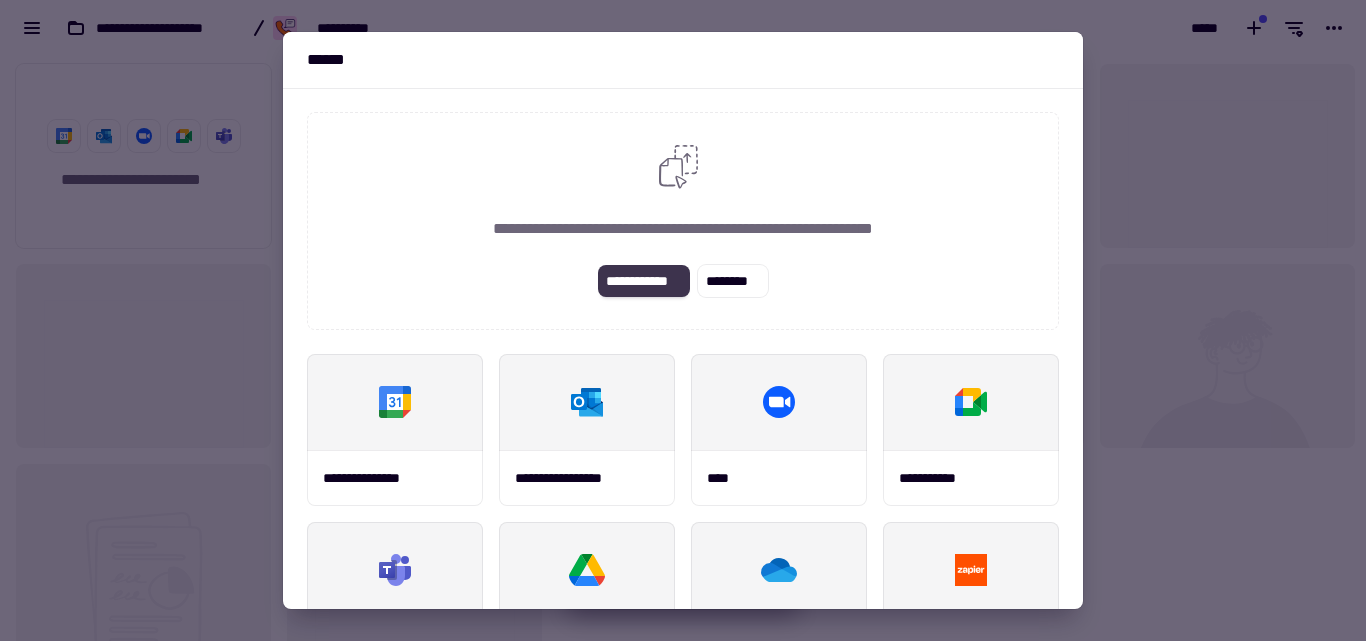 click on "**********" 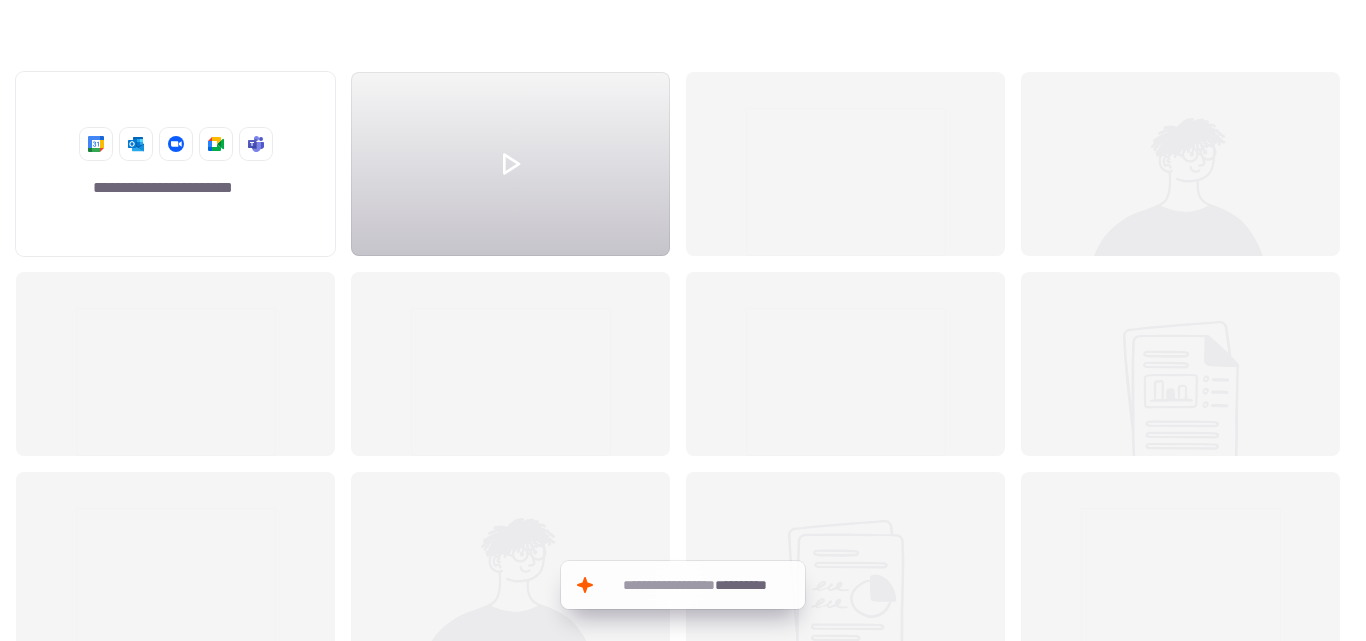 scroll, scrollTop: 570, scrollLeft: 1336, axis: both 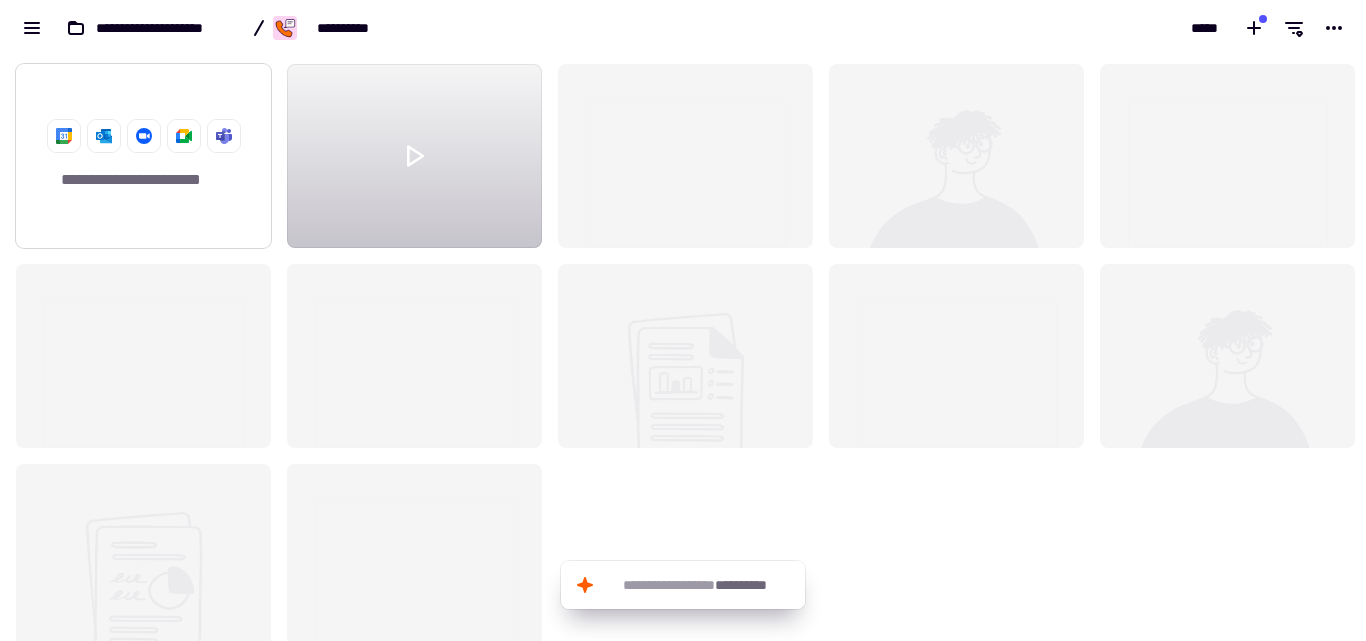 click on "**********" 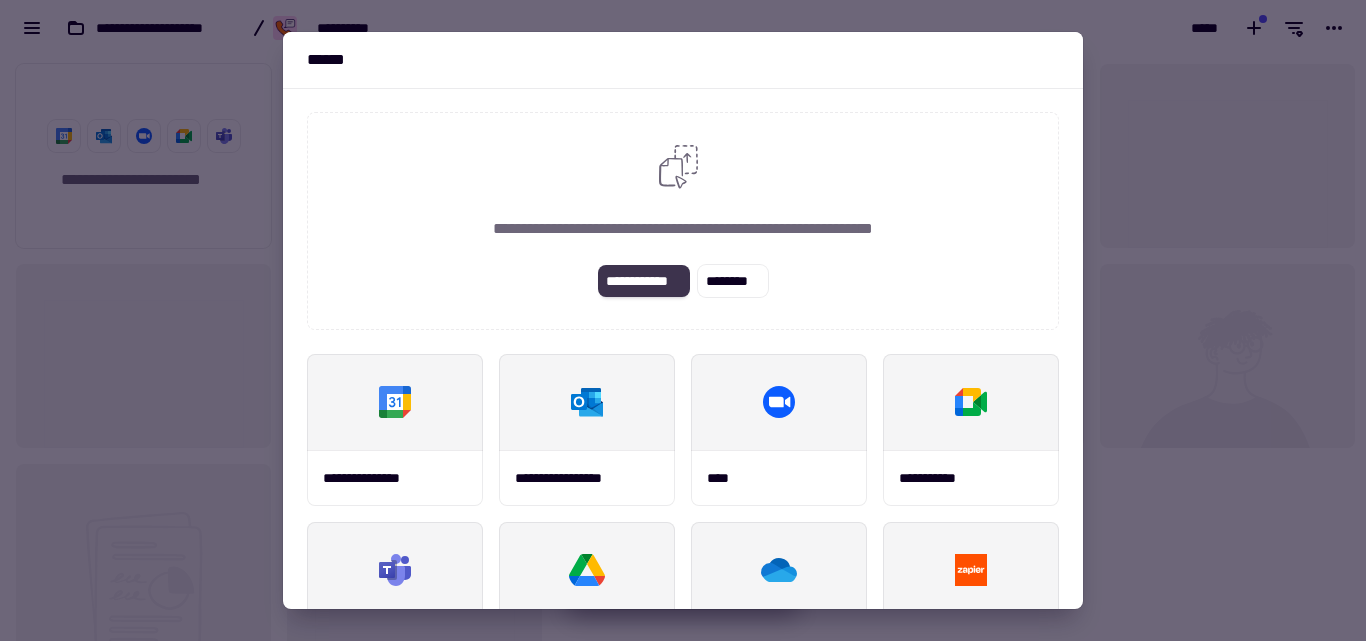 click on "**********" 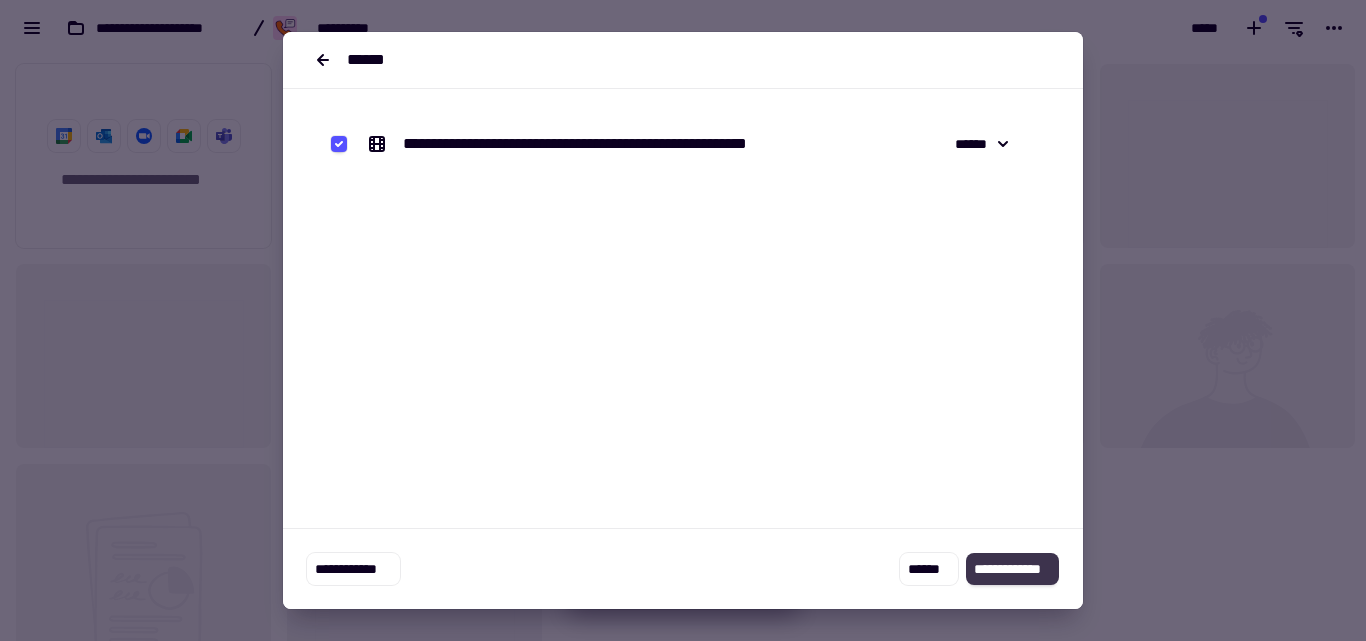 click on "**********" 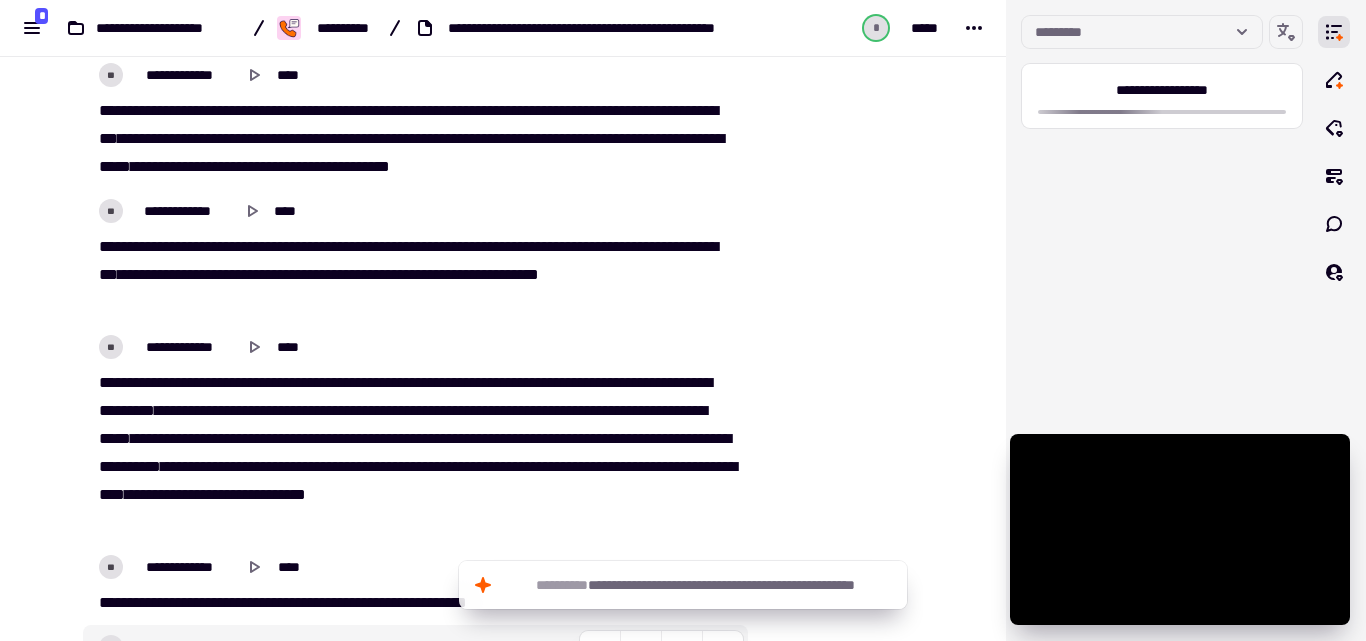 scroll, scrollTop: 5530, scrollLeft: 0, axis: vertical 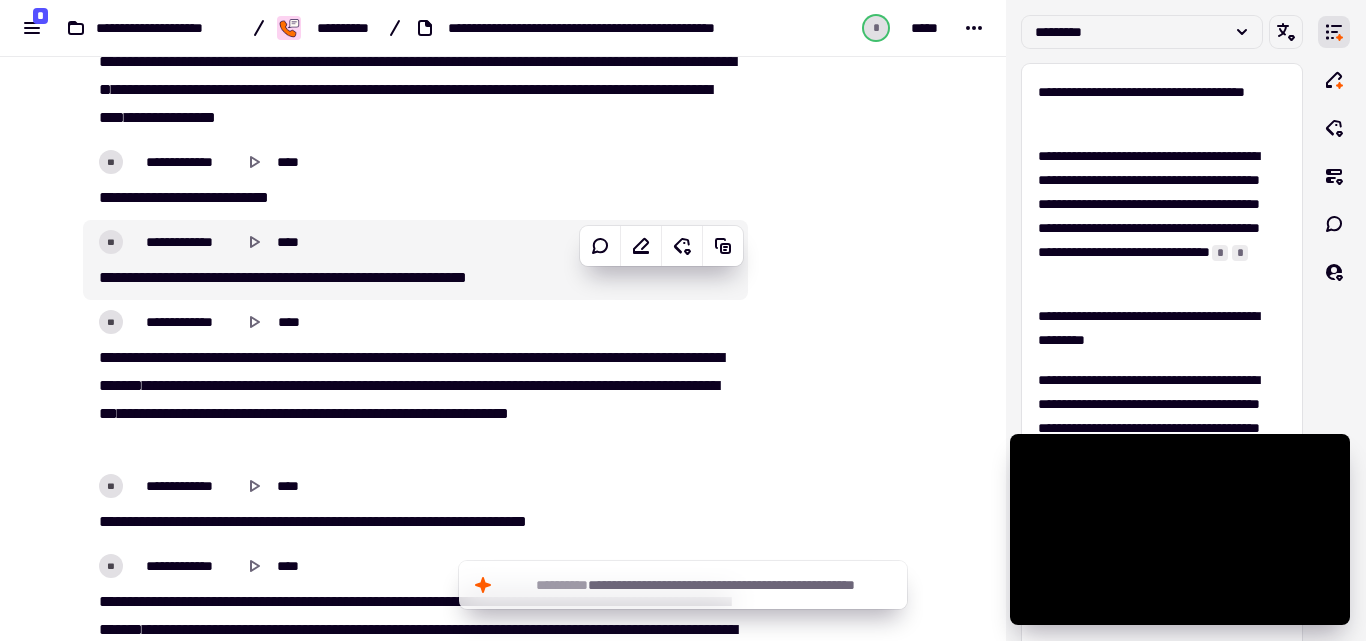 click on "******" at bounding box center [154, 277] 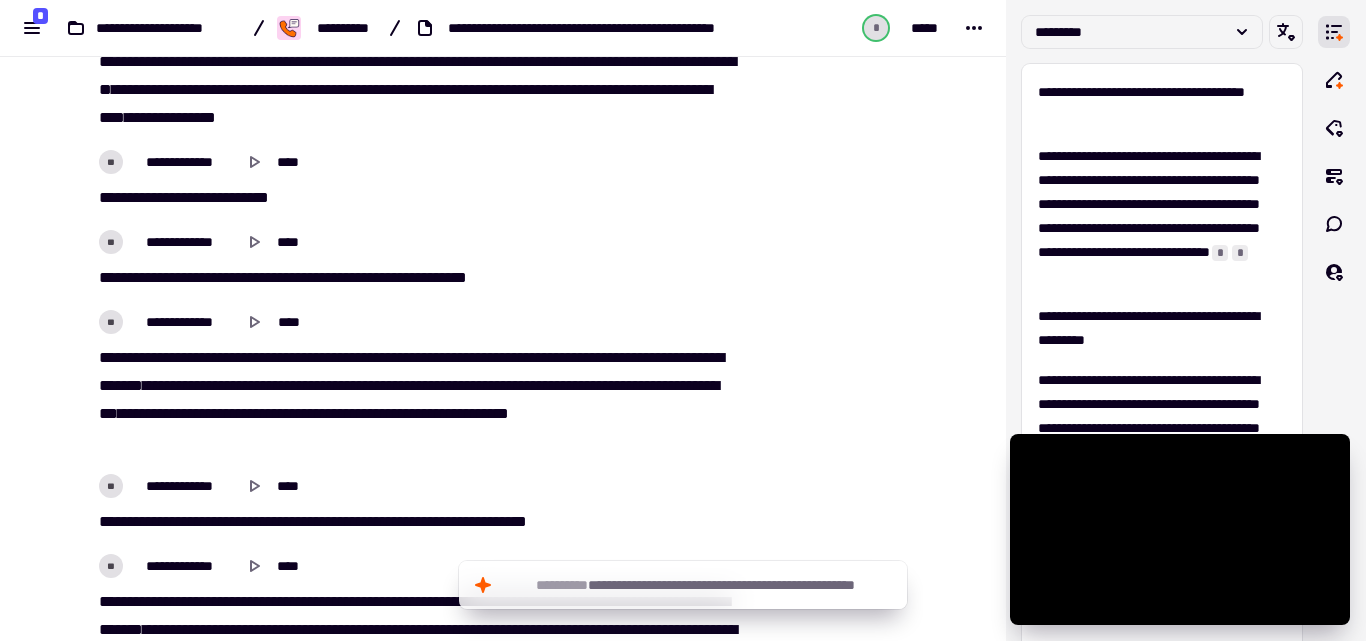 click on "******" at bounding box center (154, 277) 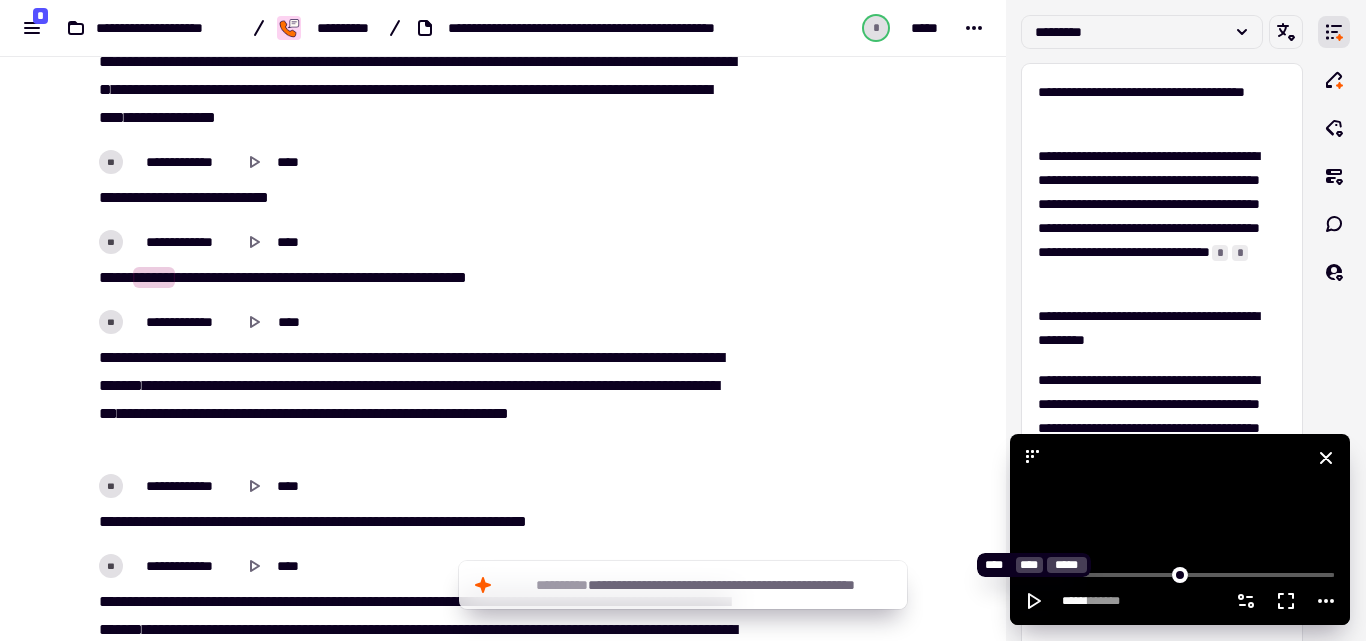 click 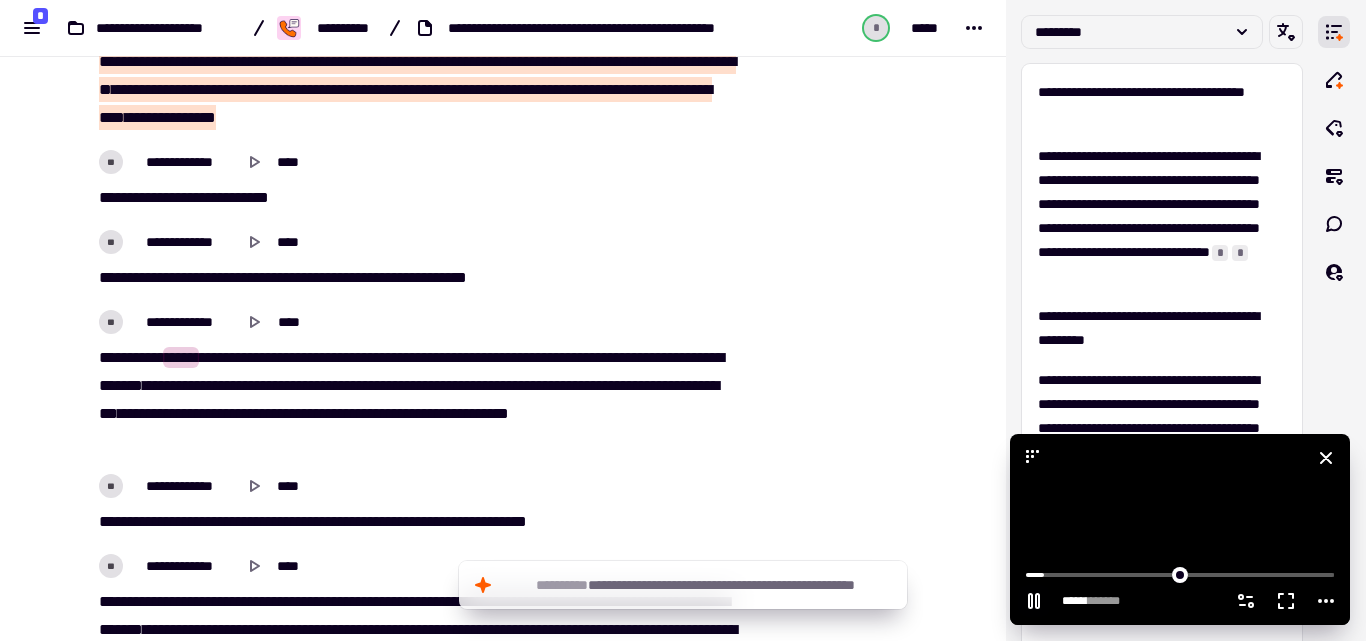 click 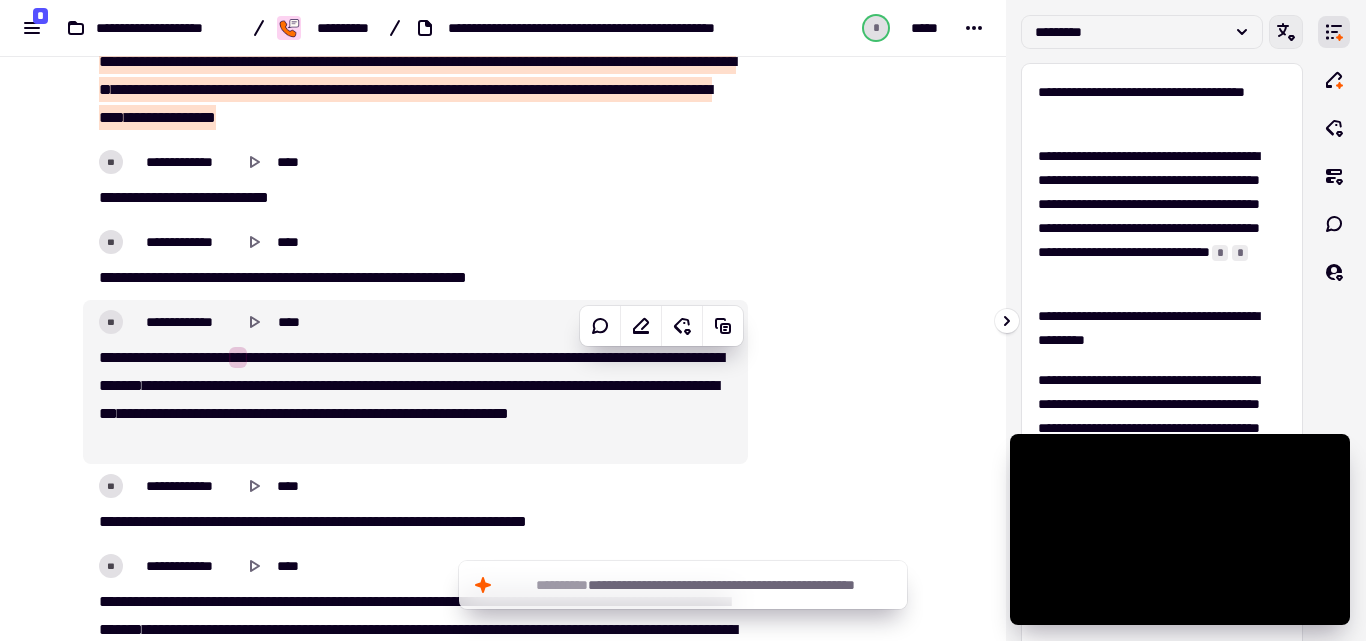 click 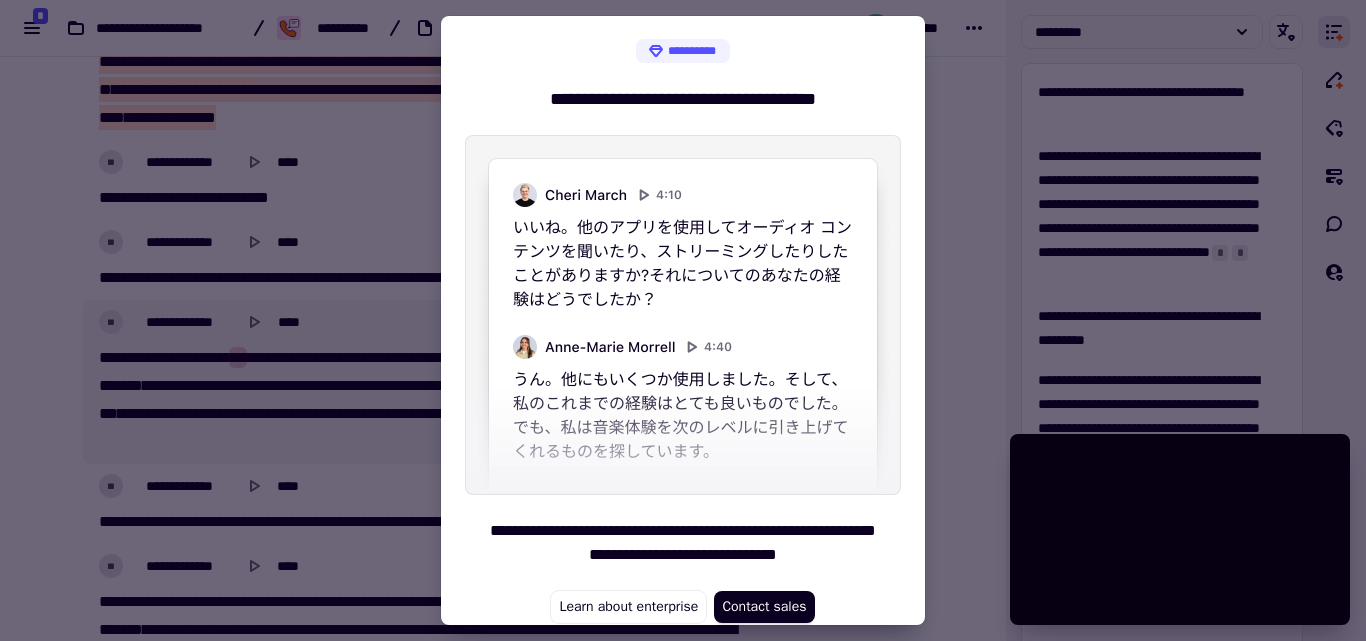scroll, scrollTop: 0, scrollLeft: 0, axis: both 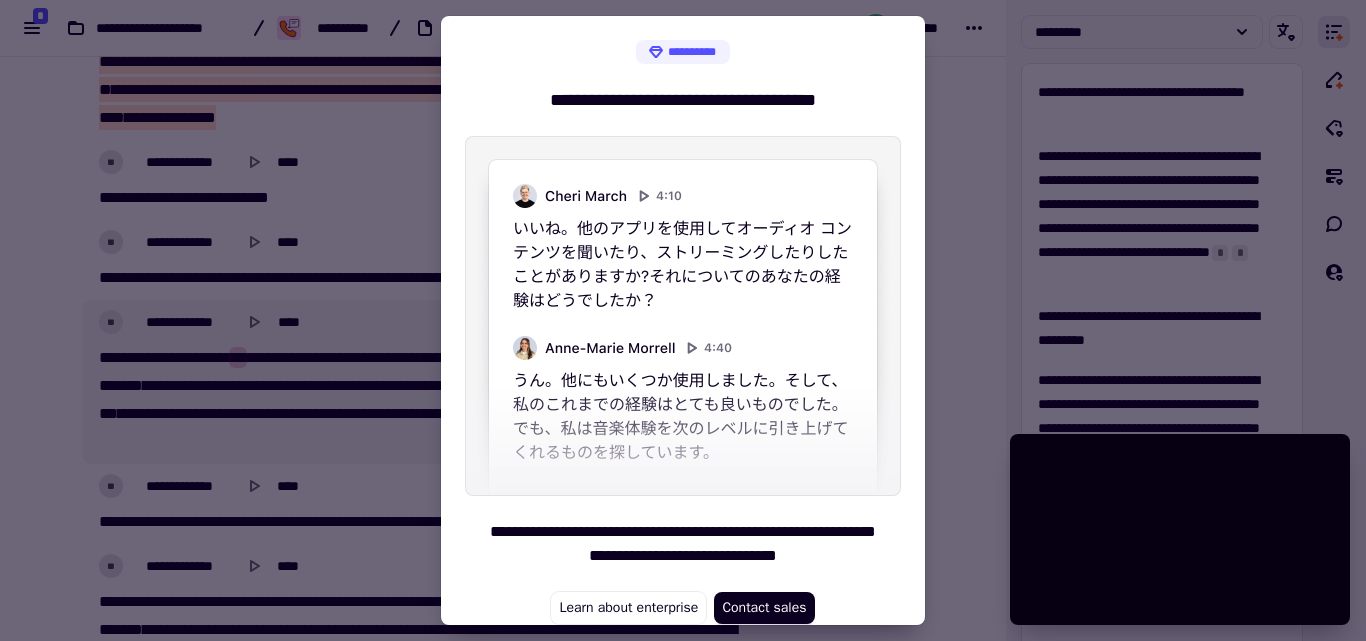 type on "*****" 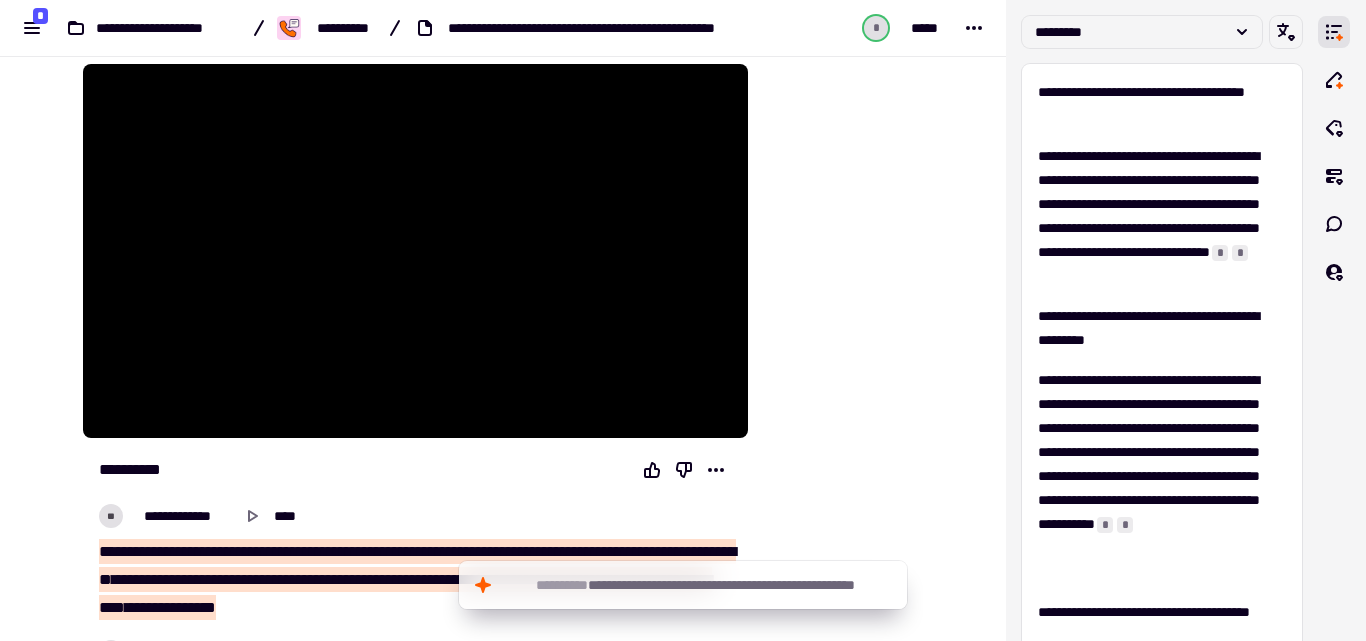 scroll, scrollTop: 200, scrollLeft: 0, axis: vertical 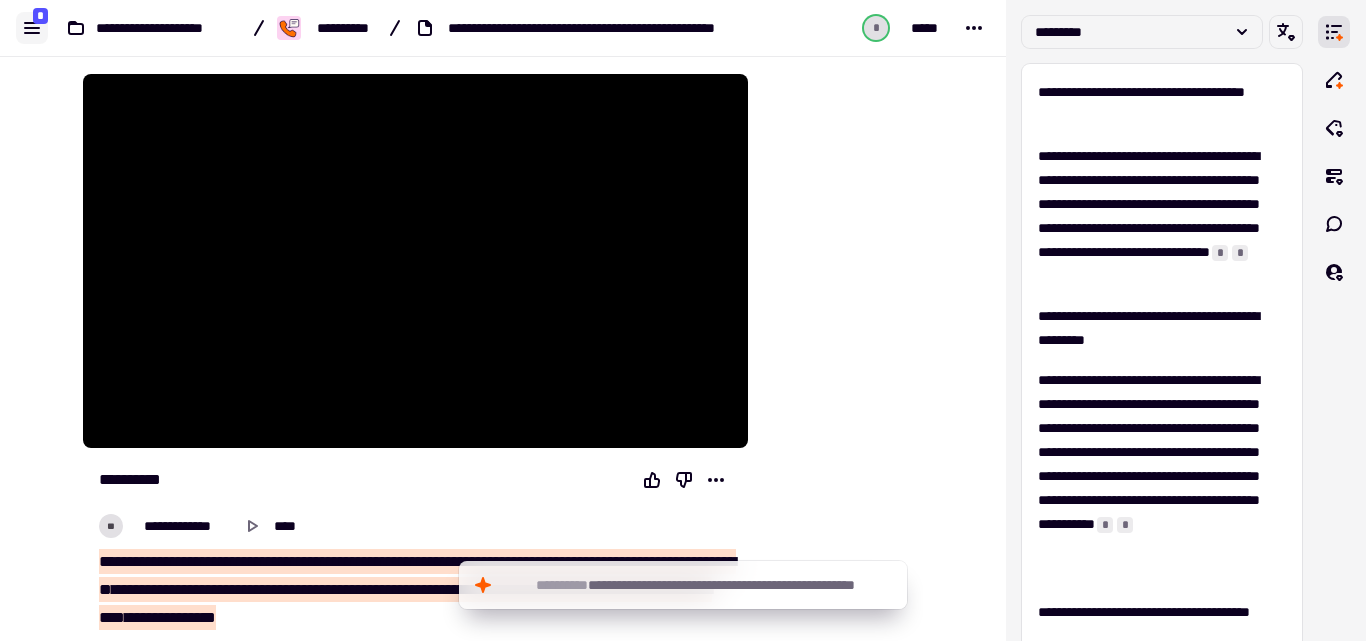 click 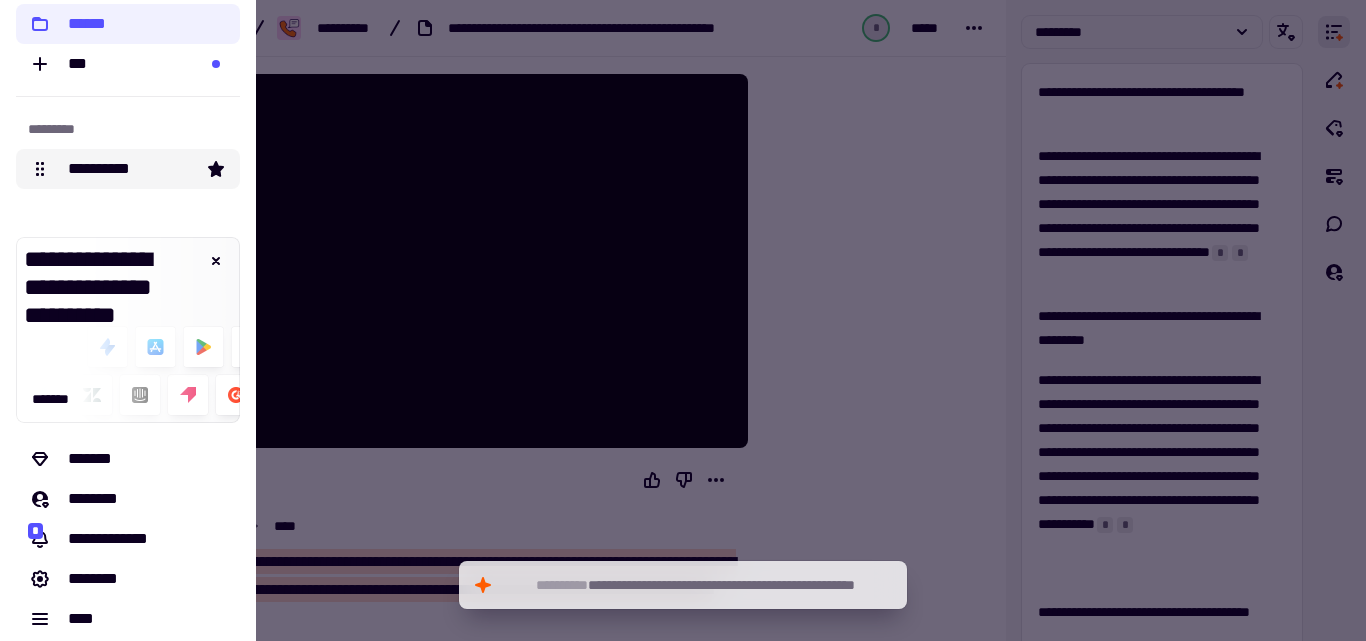 scroll, scrollTop: 186, scrollLeft: 0, axis: vertical 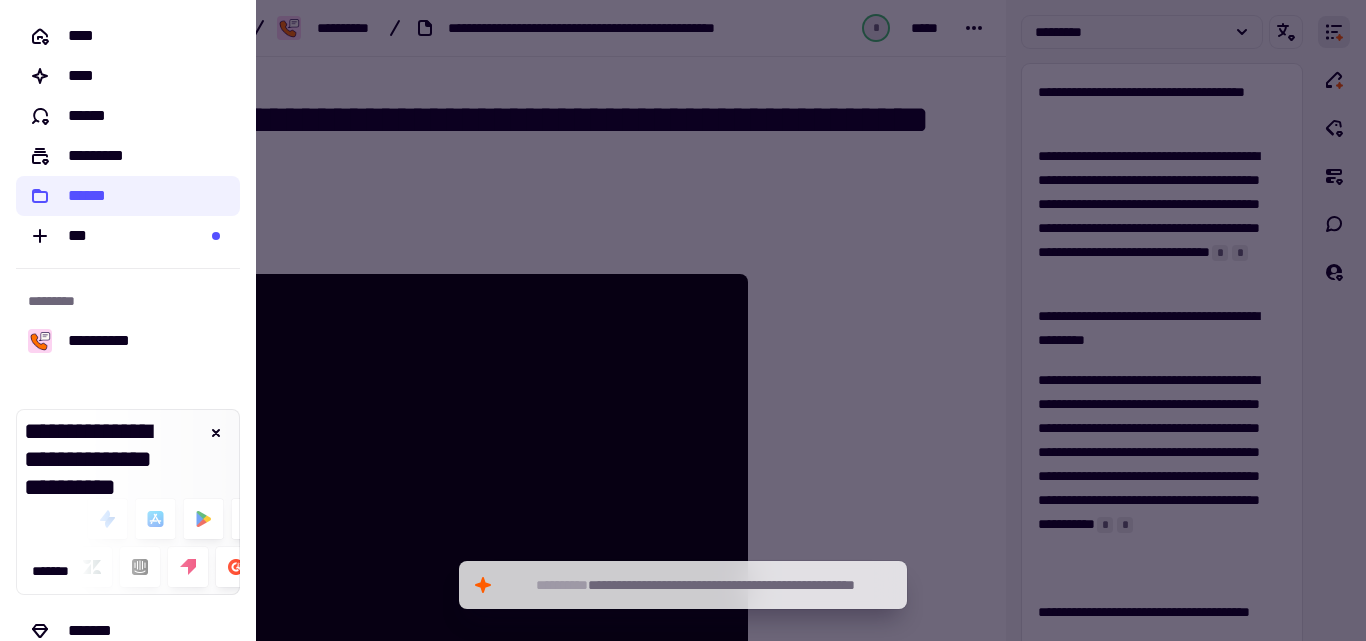 click at bounding box center [683, 320] 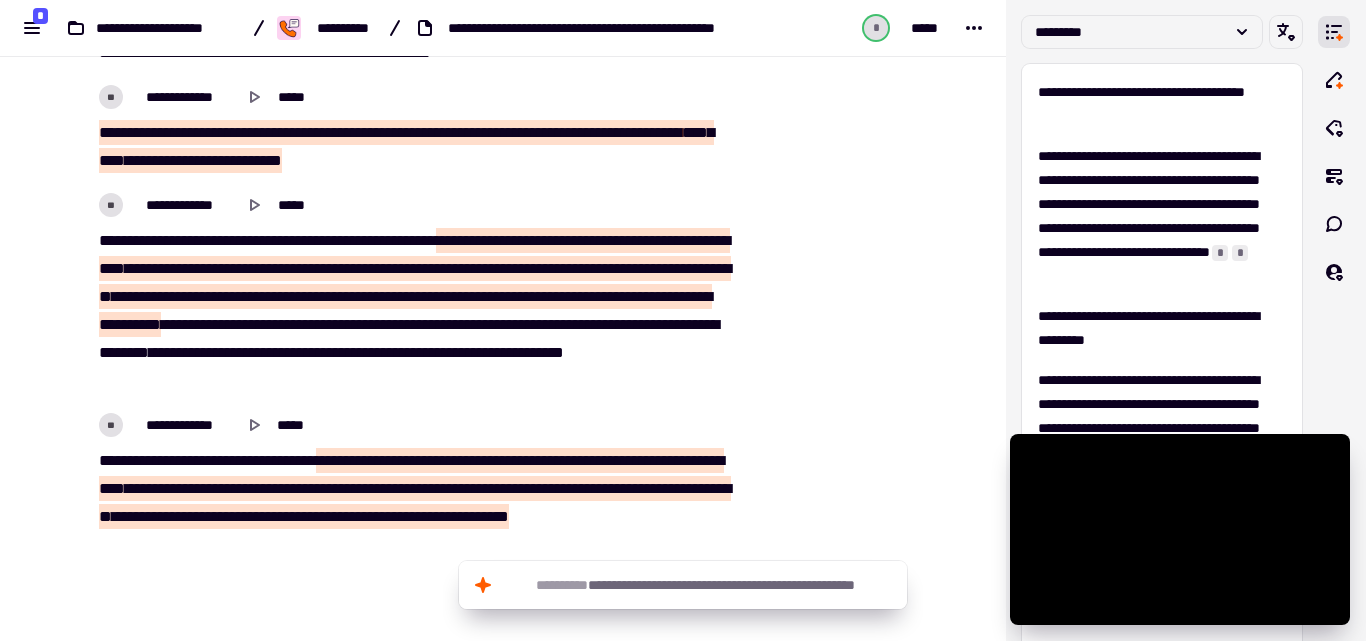scroll, scrollTop: 6730, scrollLeft: 0, axis: vertical 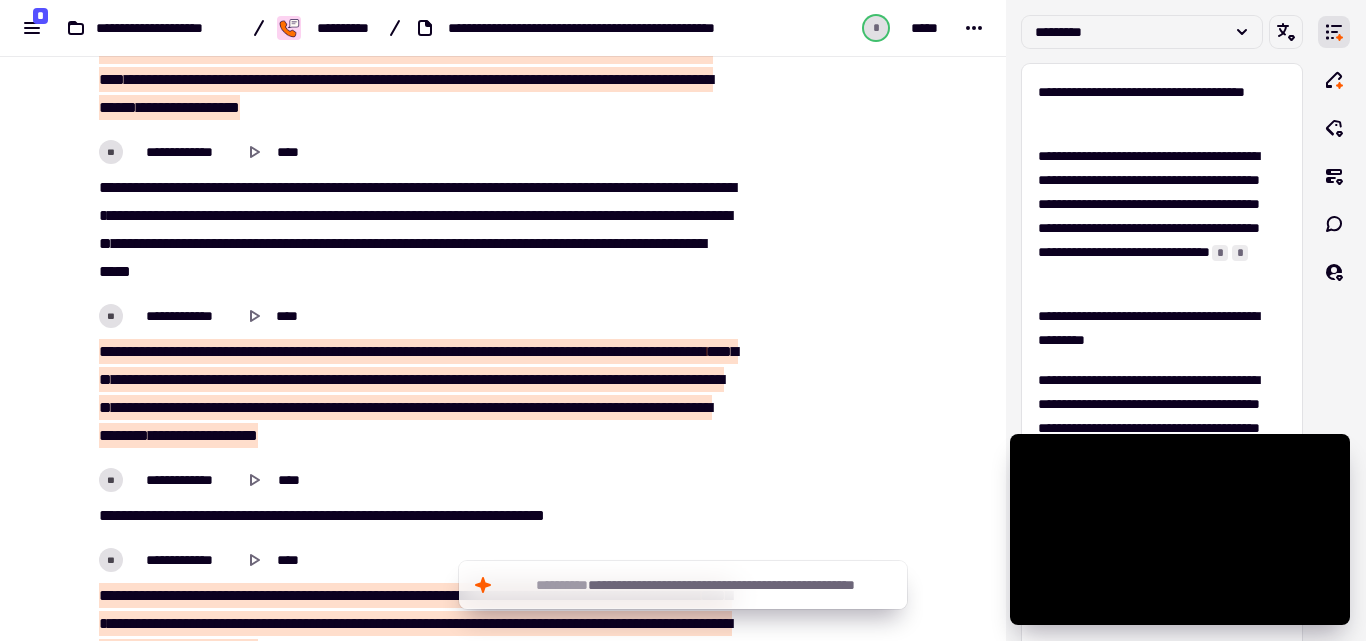 type on "*****" 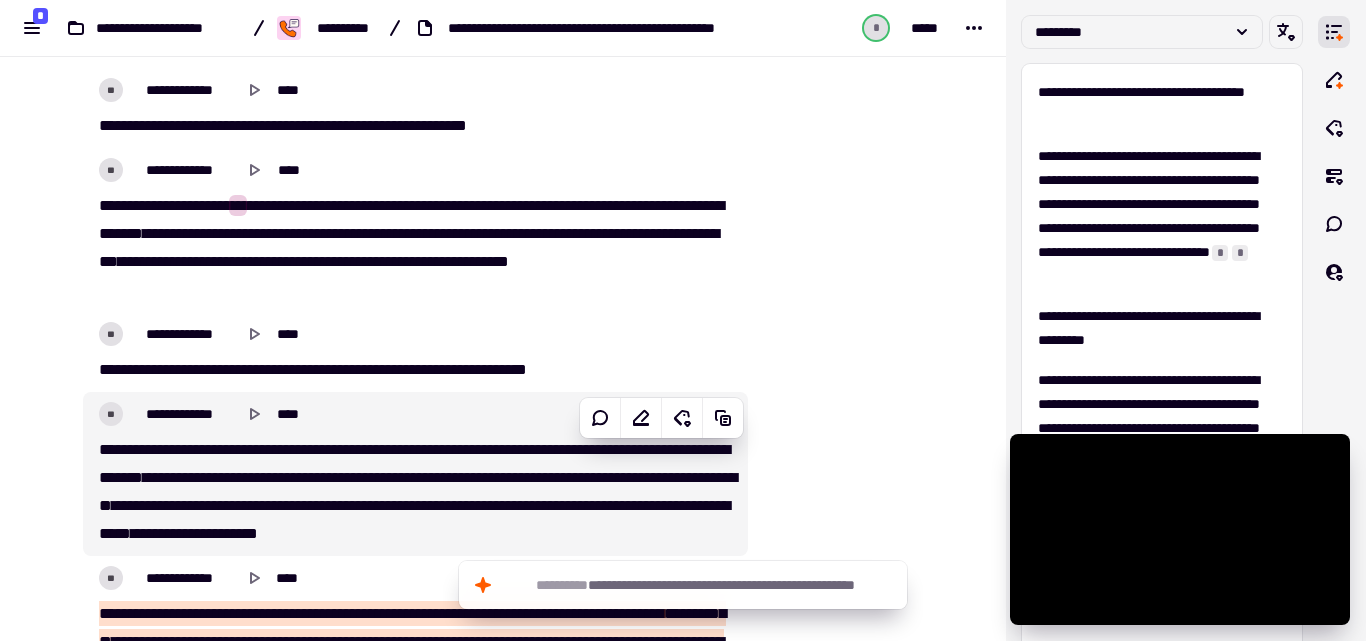 scroll, scrollTop: 730, scrollLeft: 0, axis: vertical 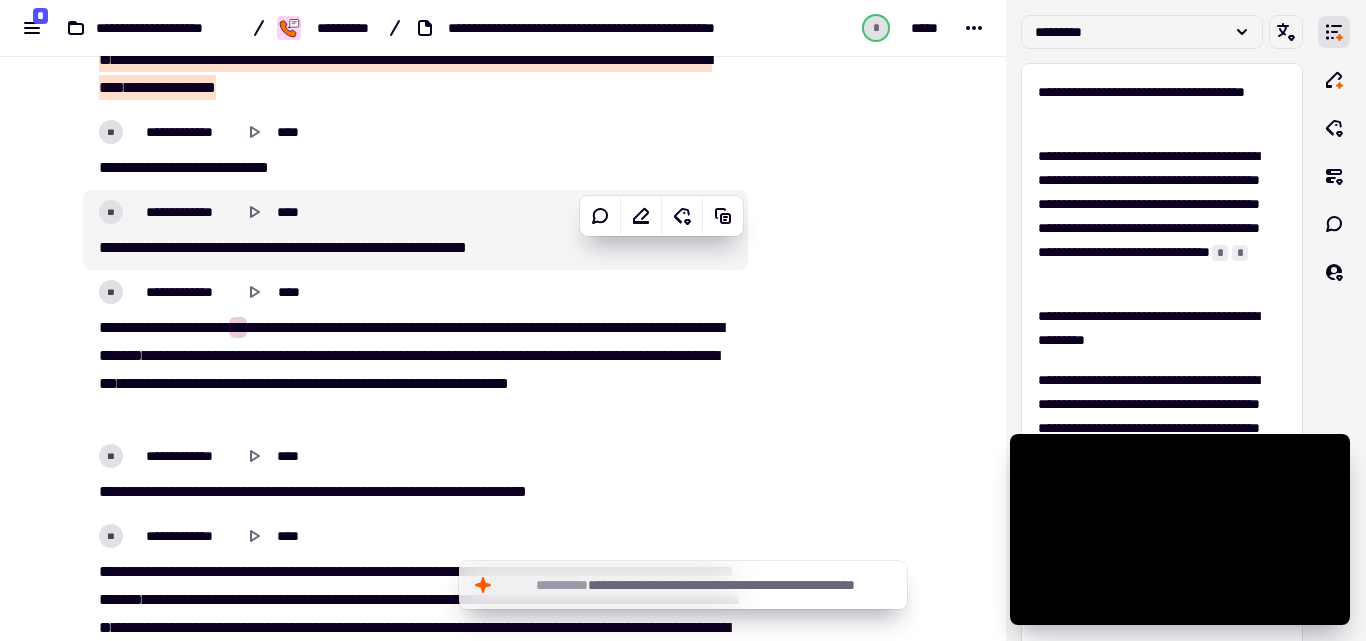 click on "**********" at bounding box center [211, 247] 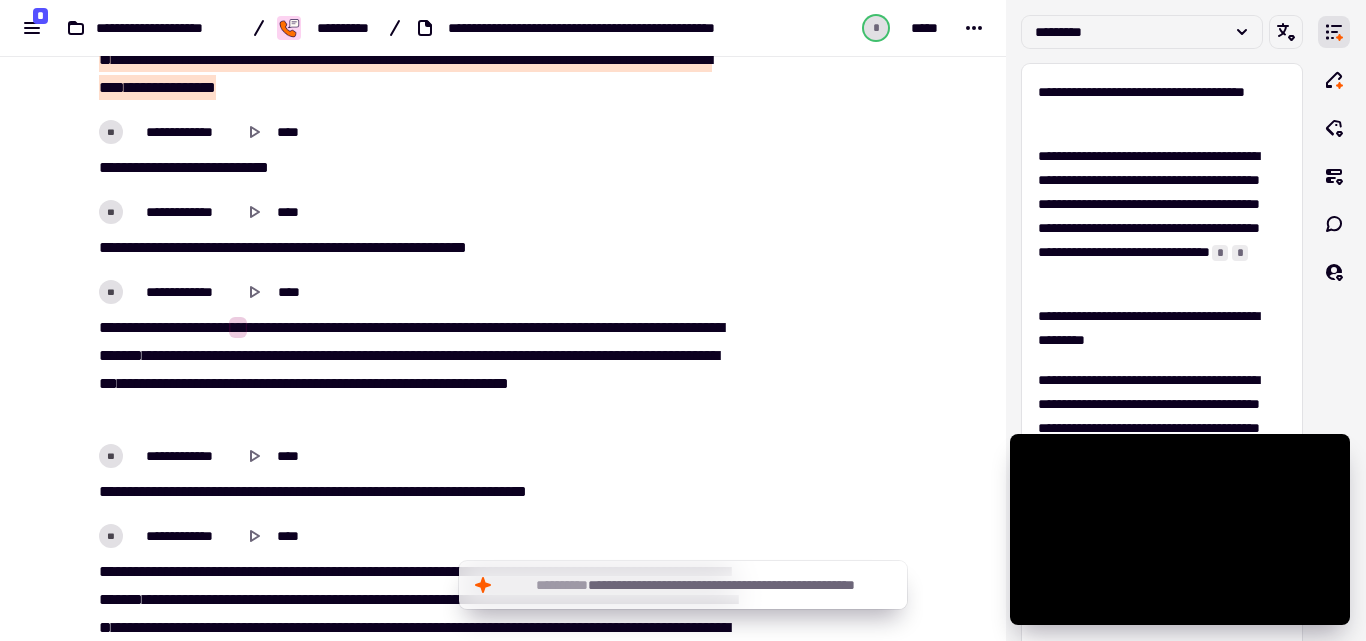 type on "*****" 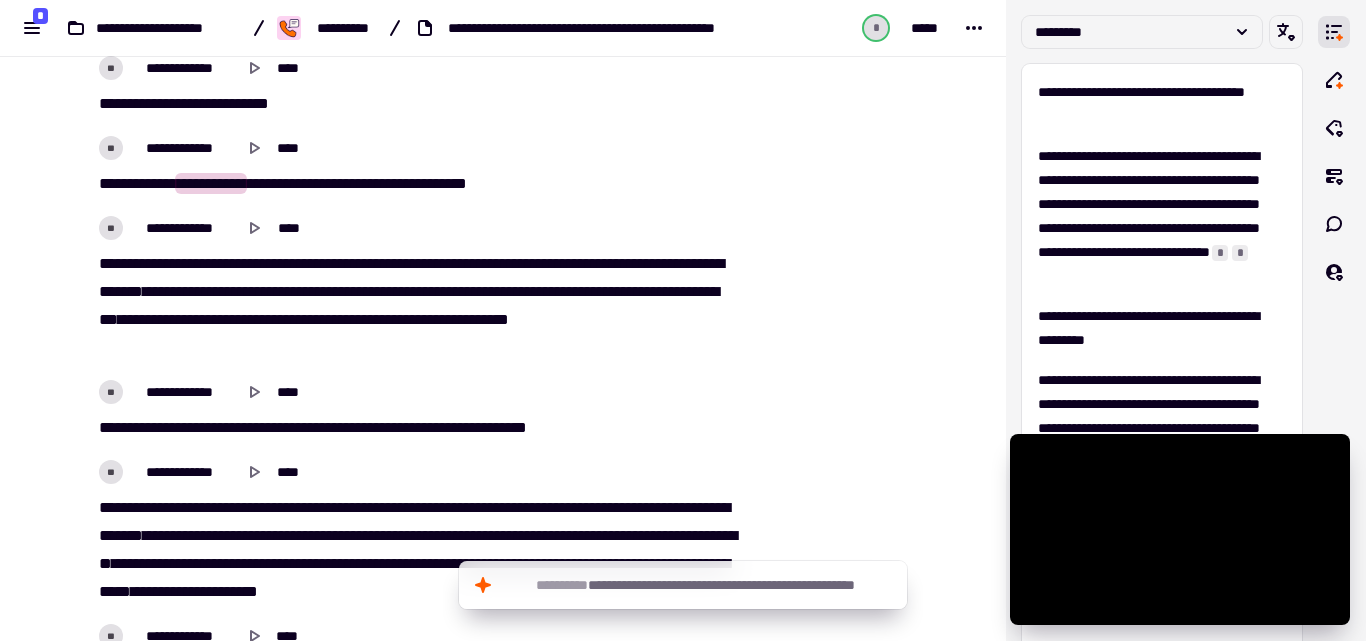 scroll, scrollTop: 830, scrollLeft: 0, axis: vertical 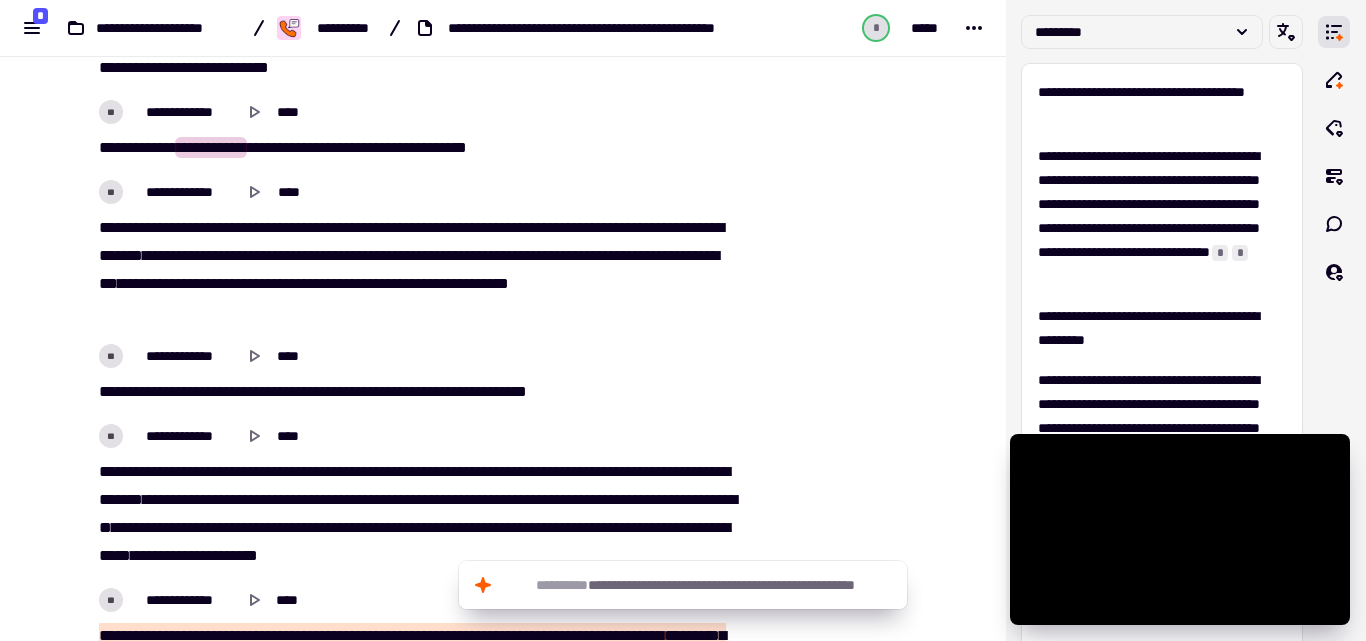click on "***" at bounding box center [108, 227] 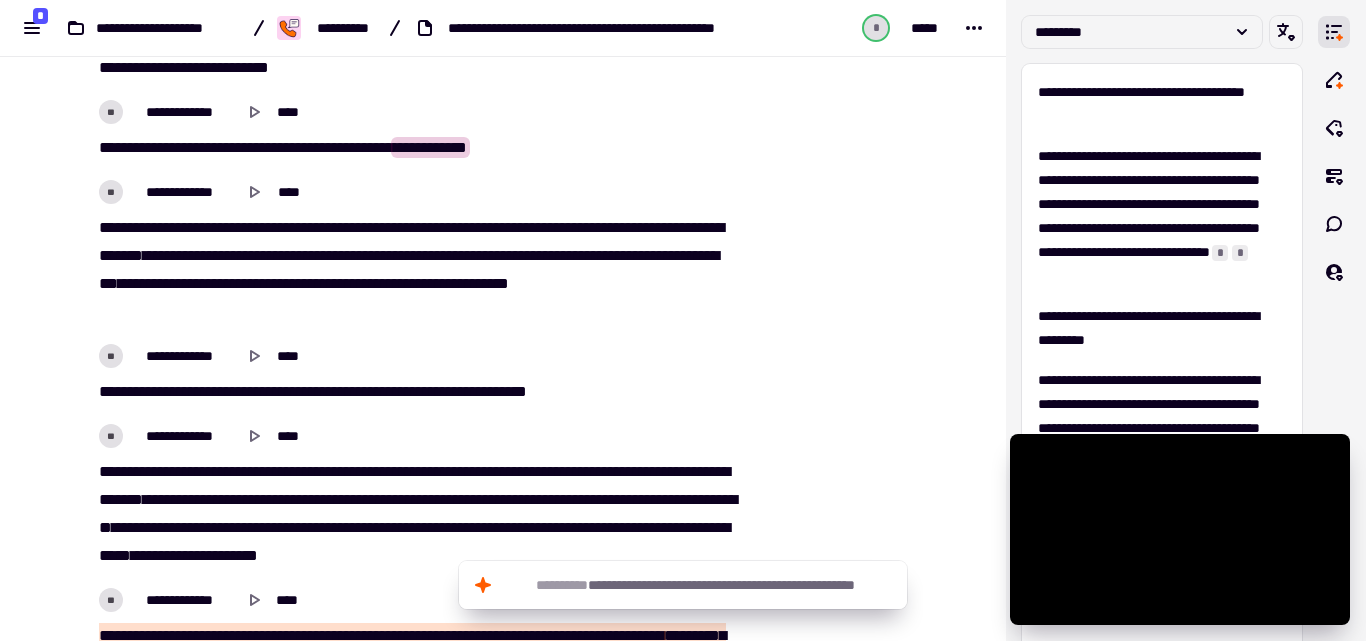 click on "***" at bounding box center (108, 227) 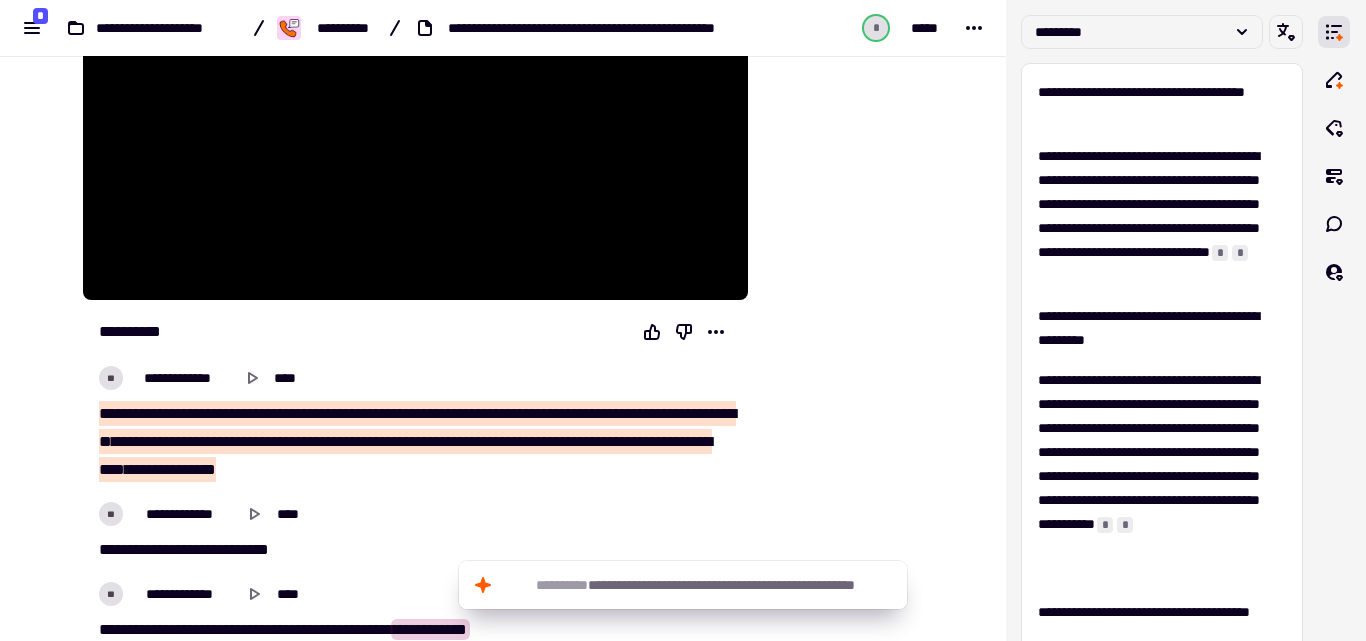 scroll, scrollTop: 530, scrollLeft: 0, axis: vertical 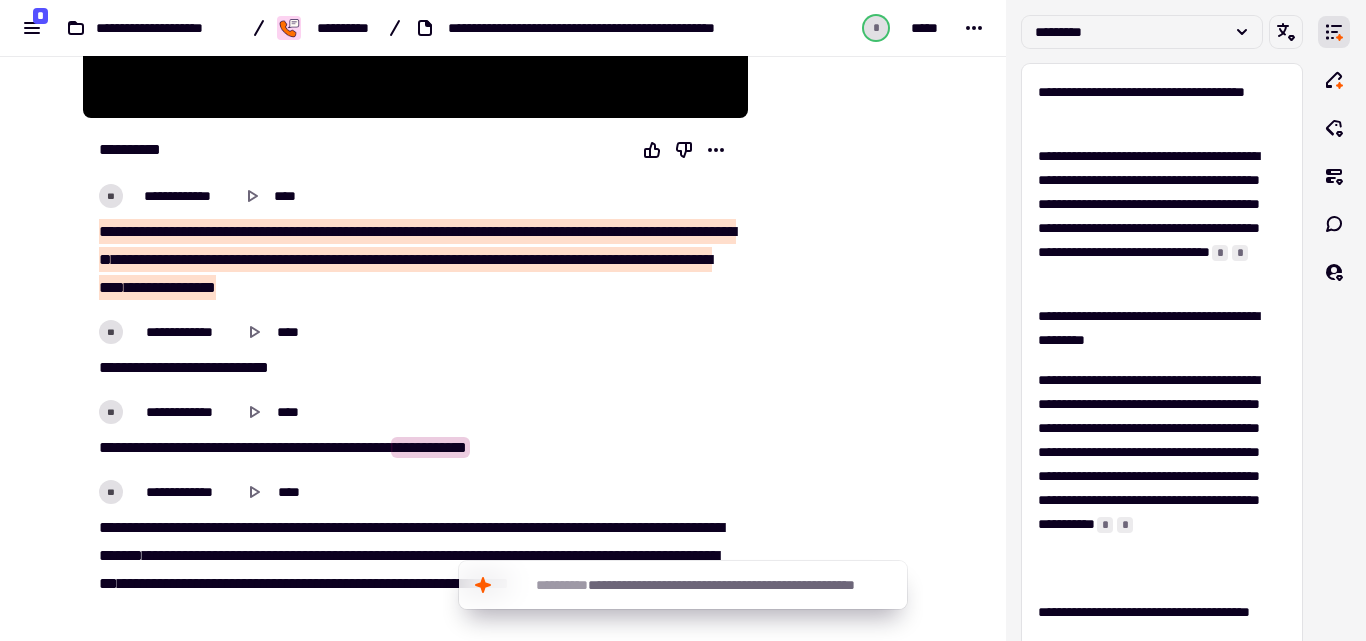click on "**********" at bounding box center (415, 350) 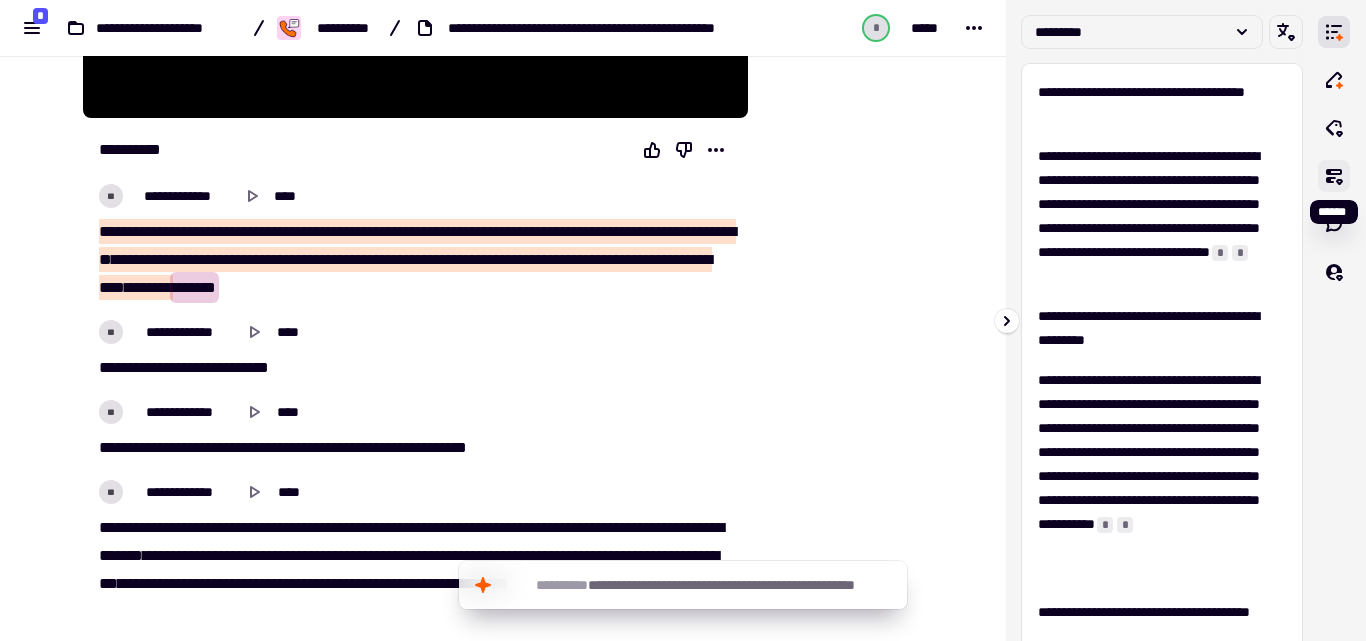 click 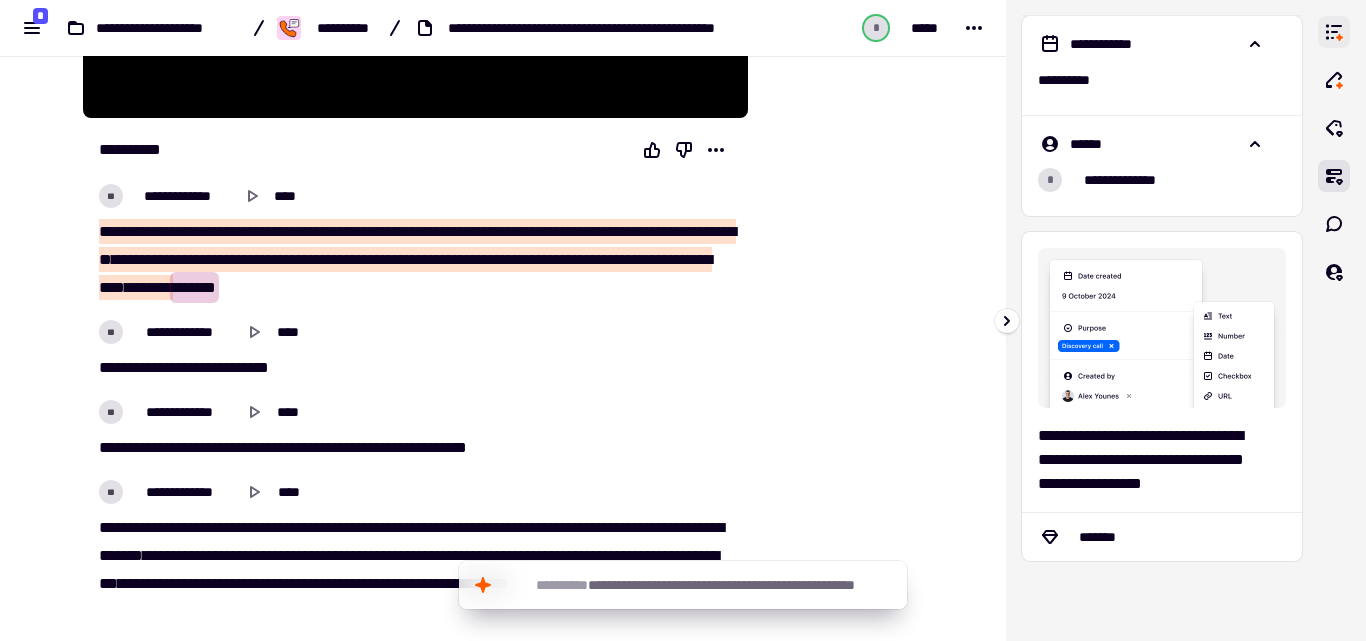 click 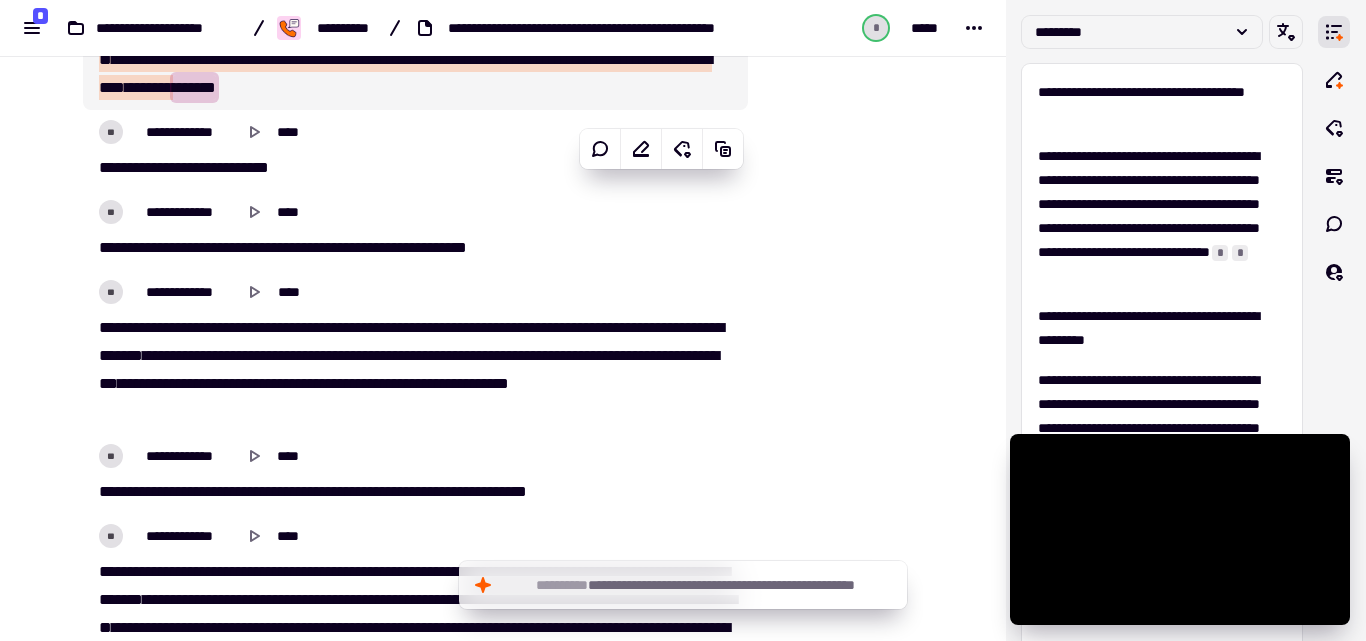 scroll, scrollTop: 30, scrollLeft: 0, axis: vertical 